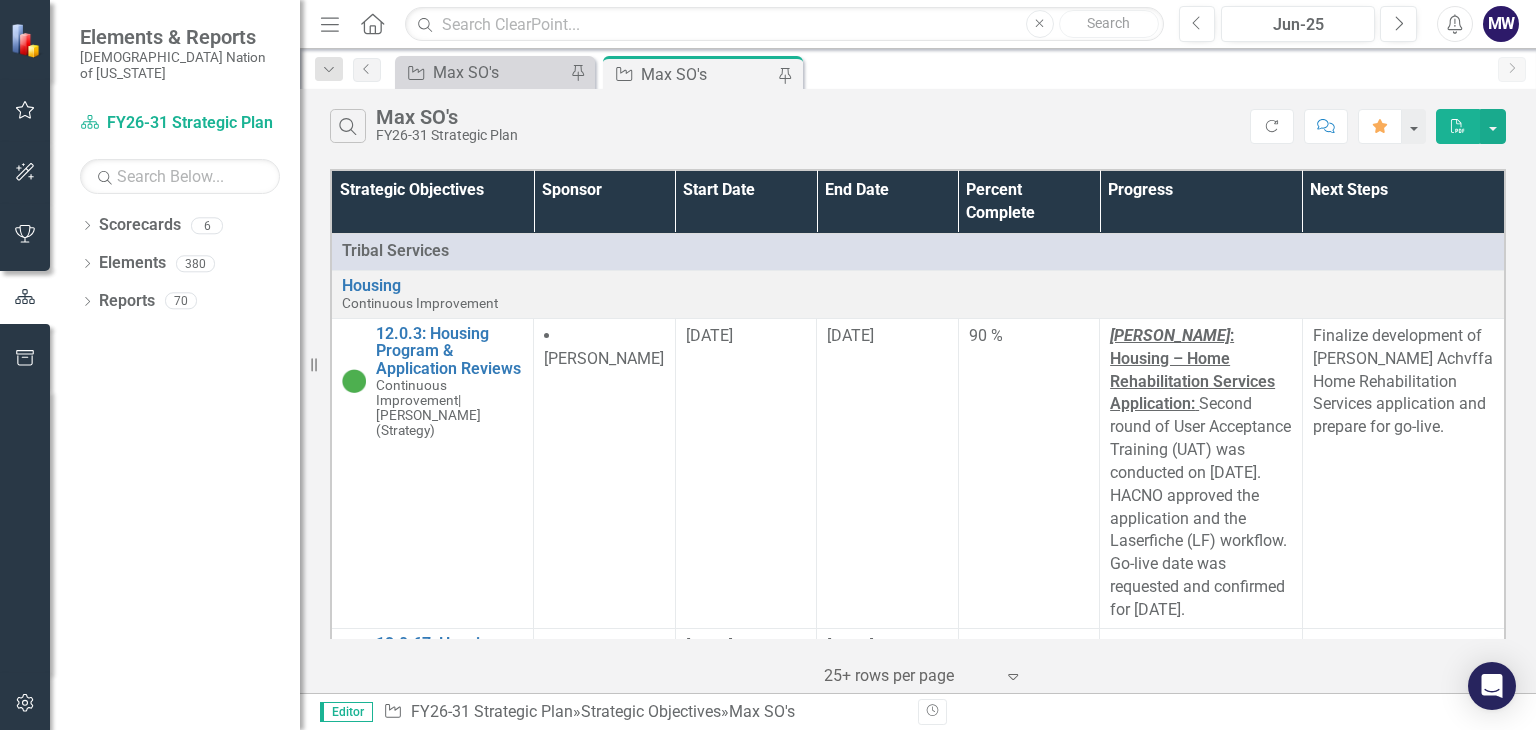 scroll, scrollTop: 0, scrollLeft: 0, axis: both 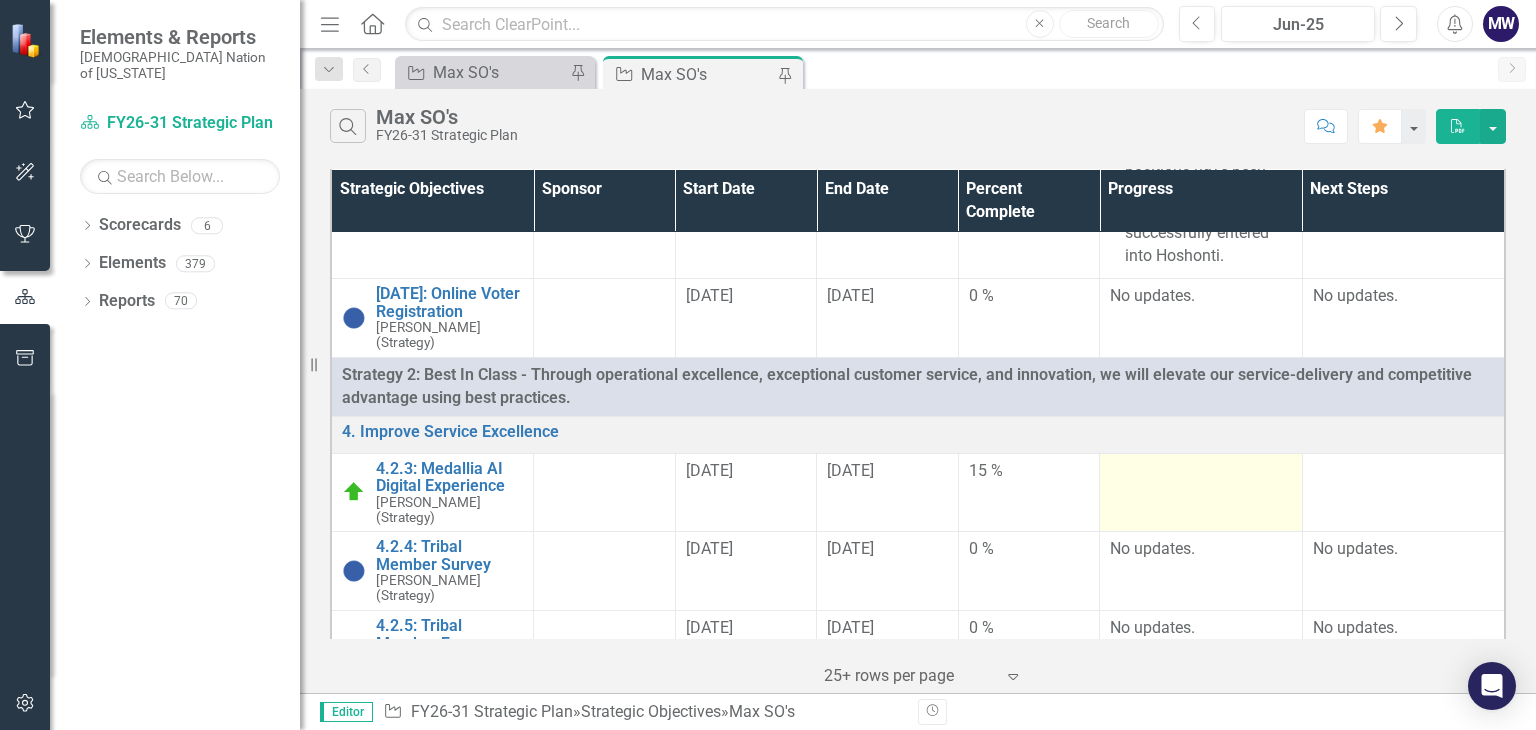 click at bounding box center [1201, 492] 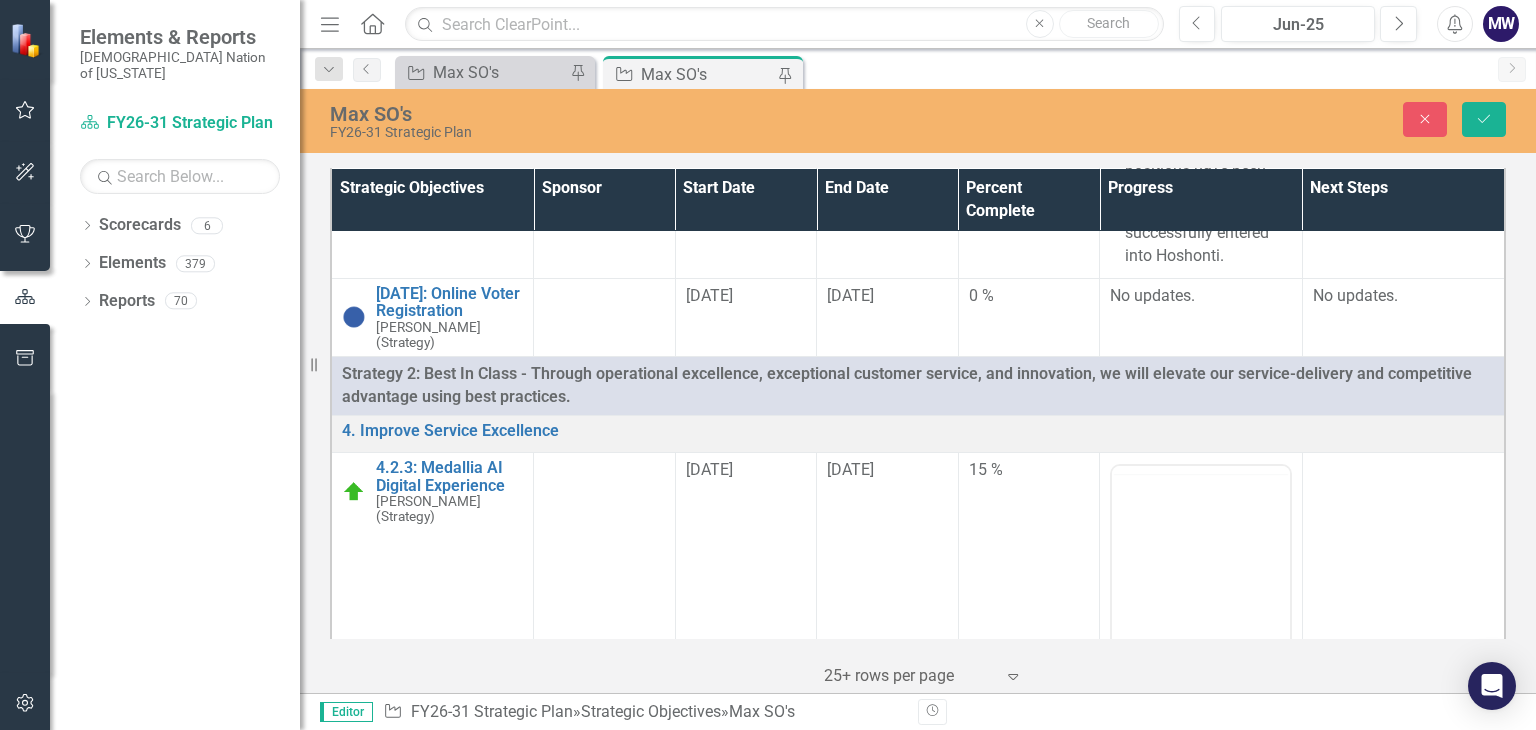 scroll, scrollTop: 0, scrollLeft: 0, axis: both 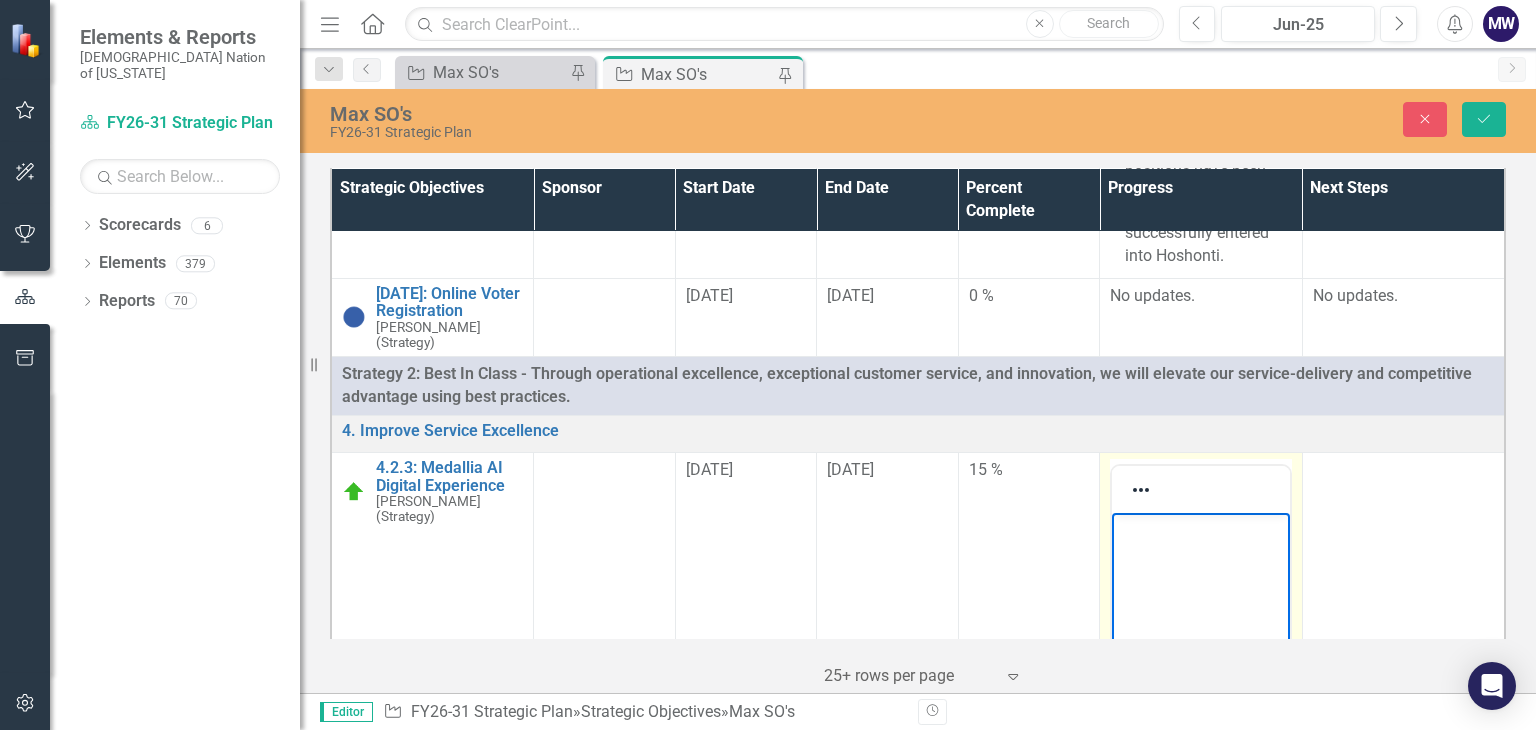 click at bounding box center [1201, 662] 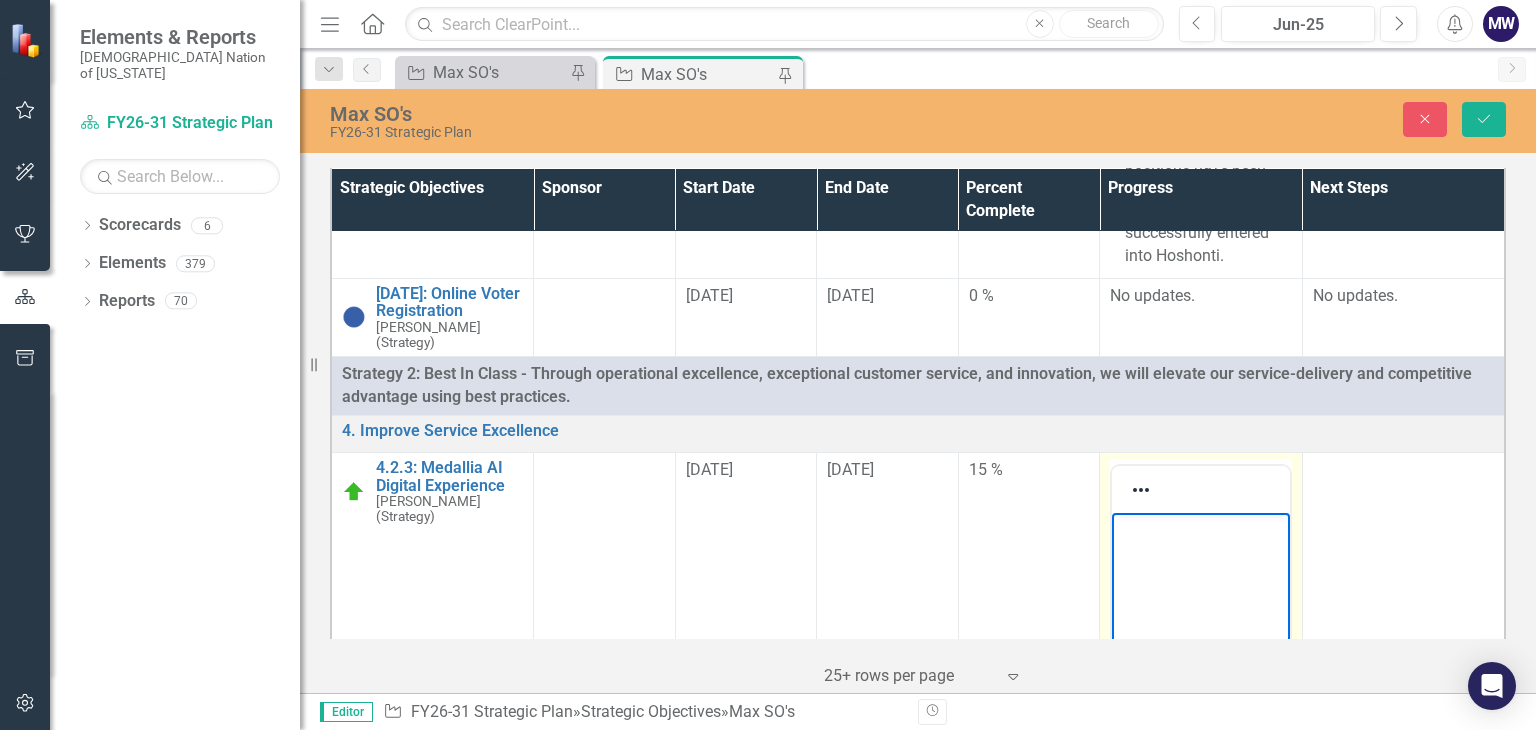 type 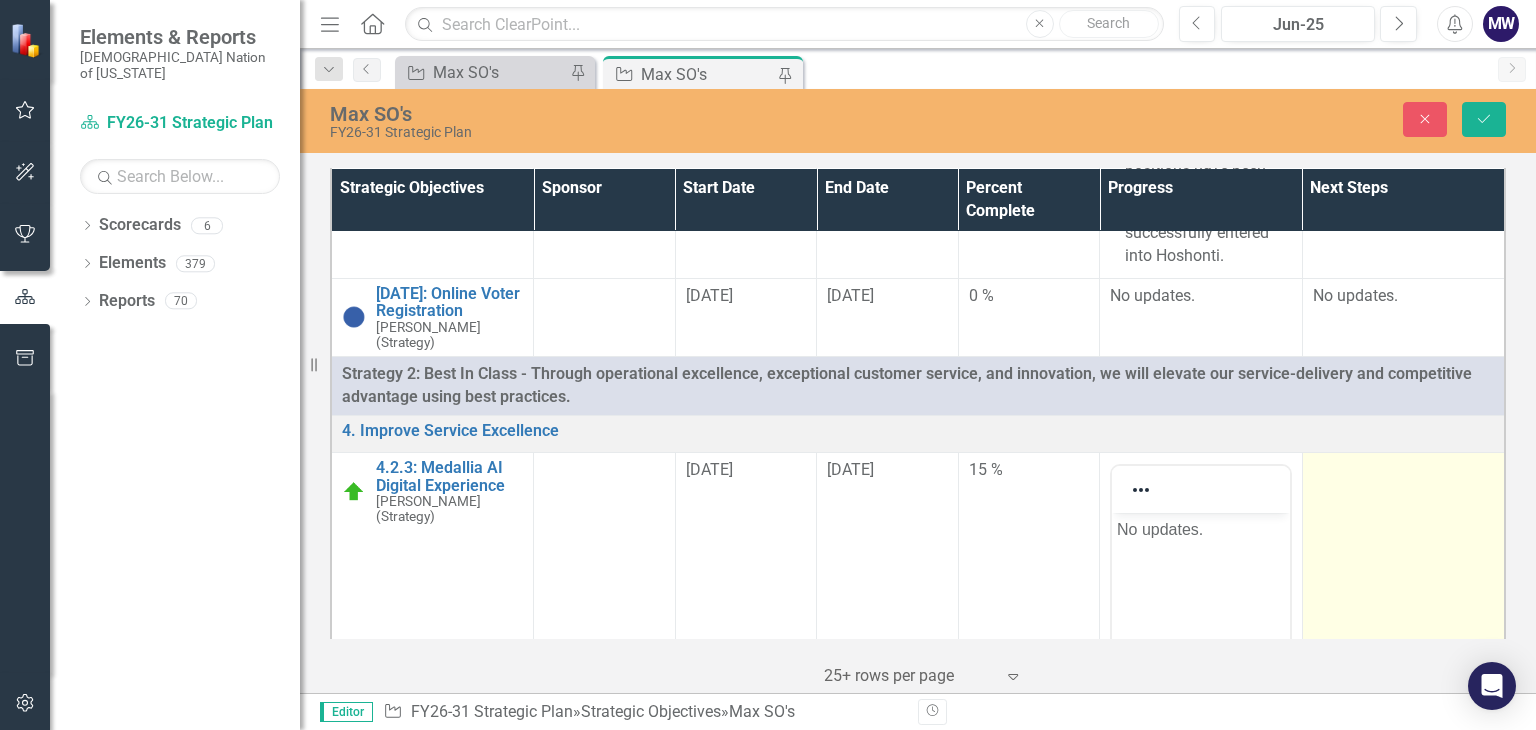 drag, startPoint x: 1331, startPoint y: 545, endPoint x: 1376, endPoint y: 542, distance: 45.099888 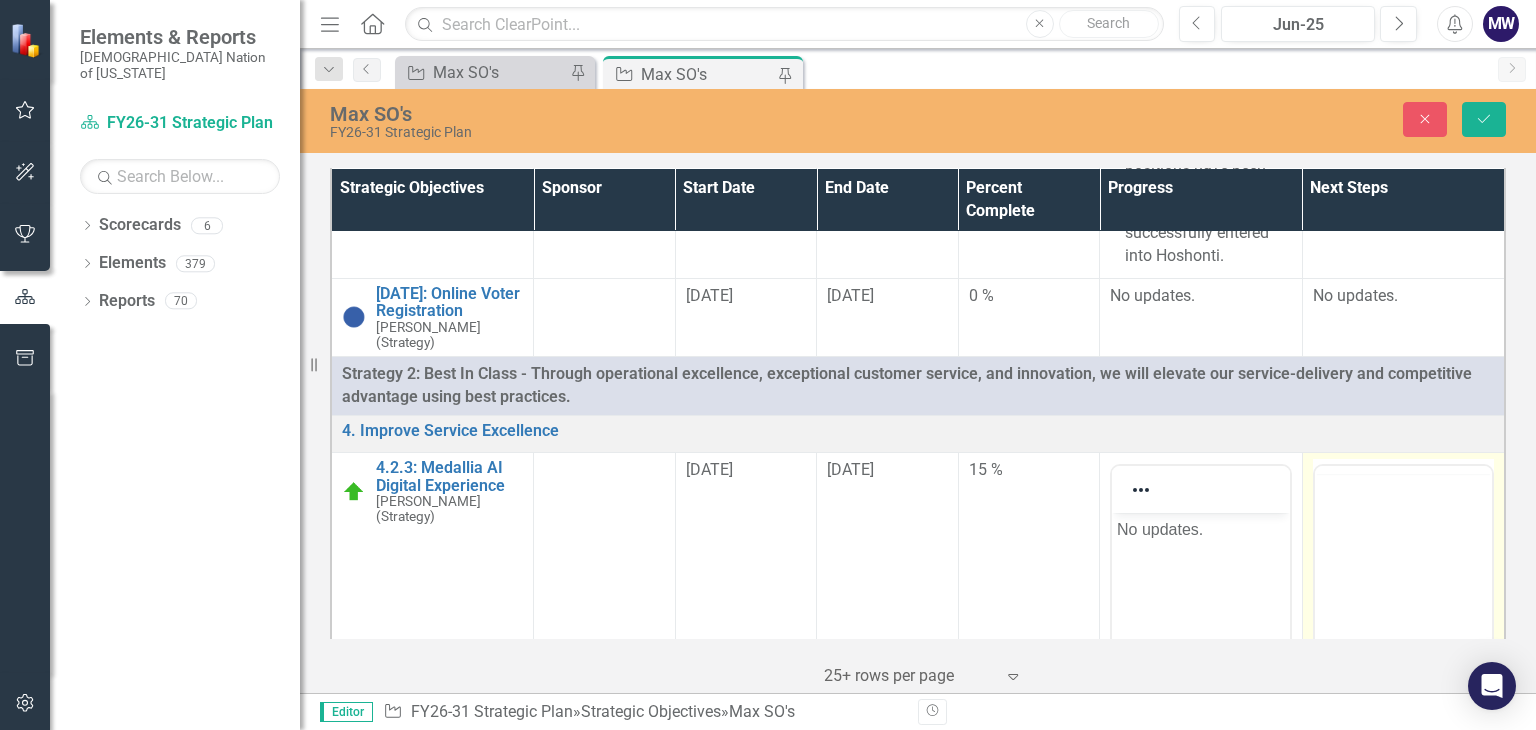 scroll, scrollTop: 0, scrollLeft: 0, axis: both 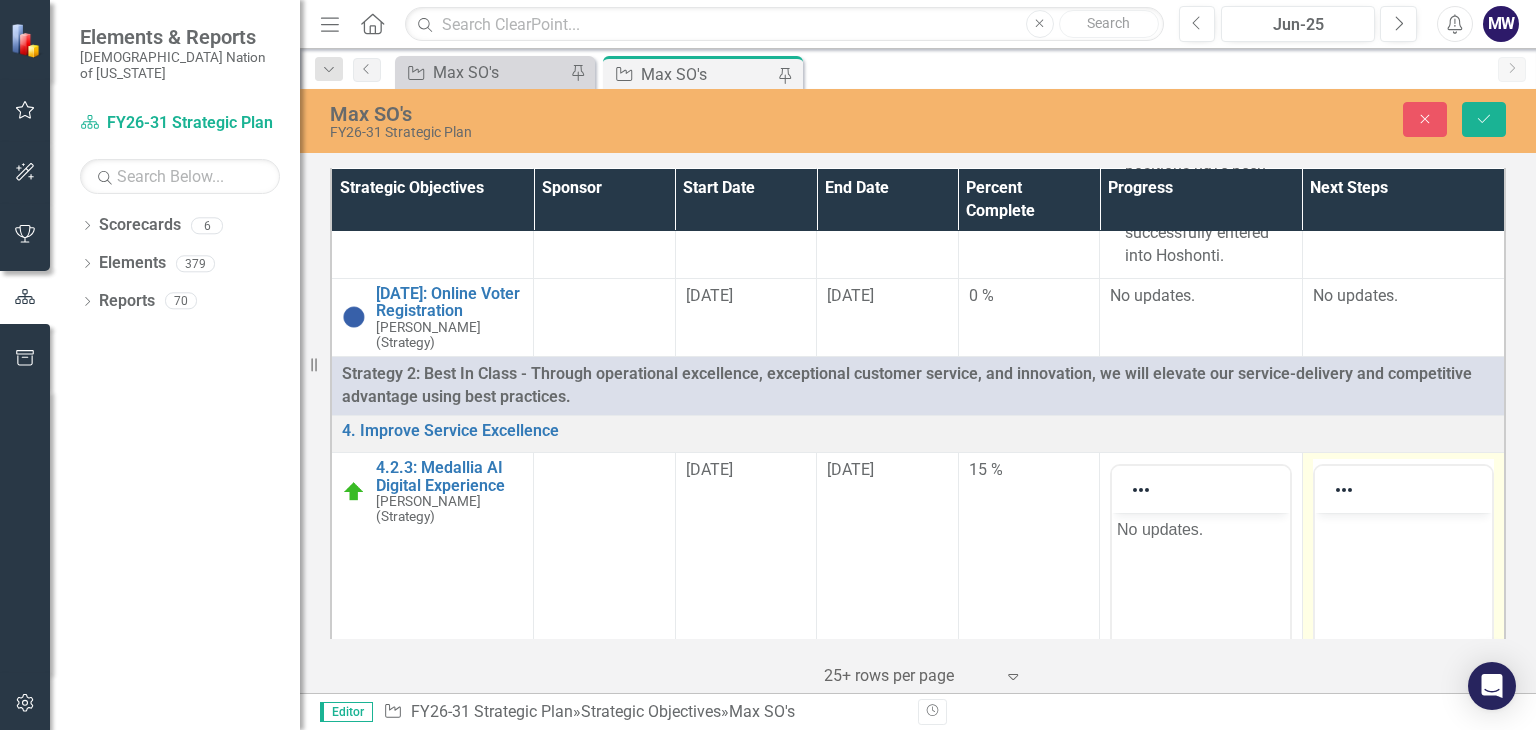click at bounding box center [1402, 662] 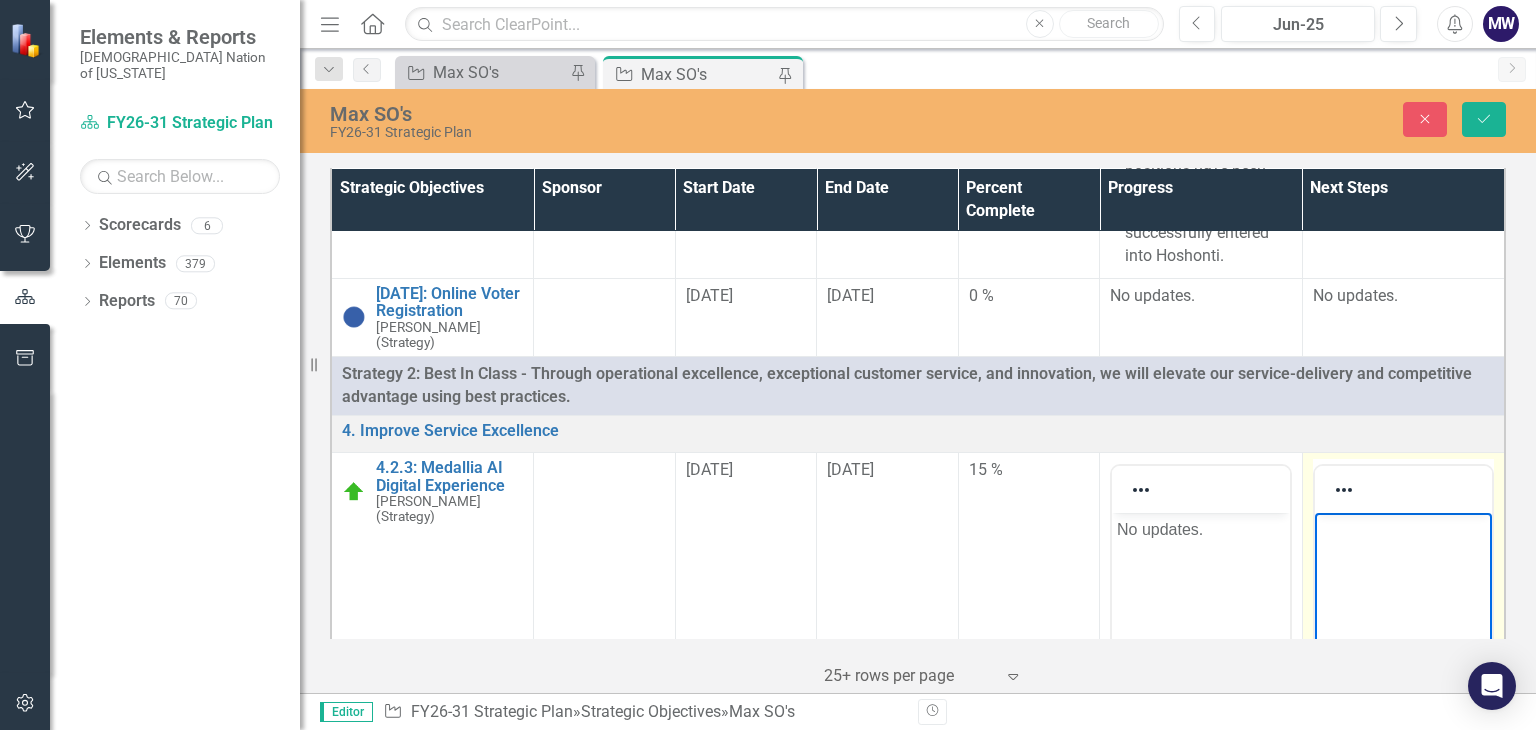 type 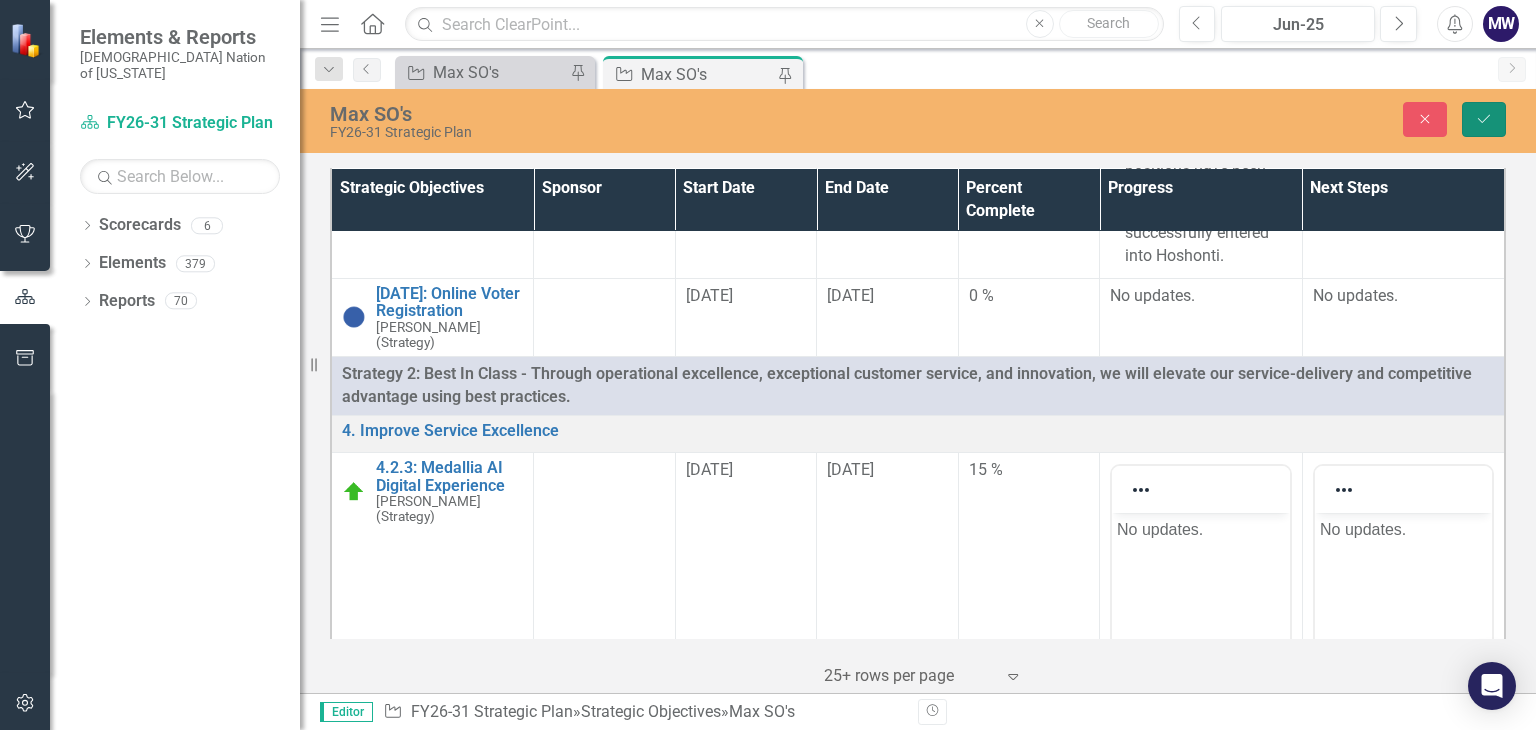 click on "Save" at bounding box center (1484, 119) 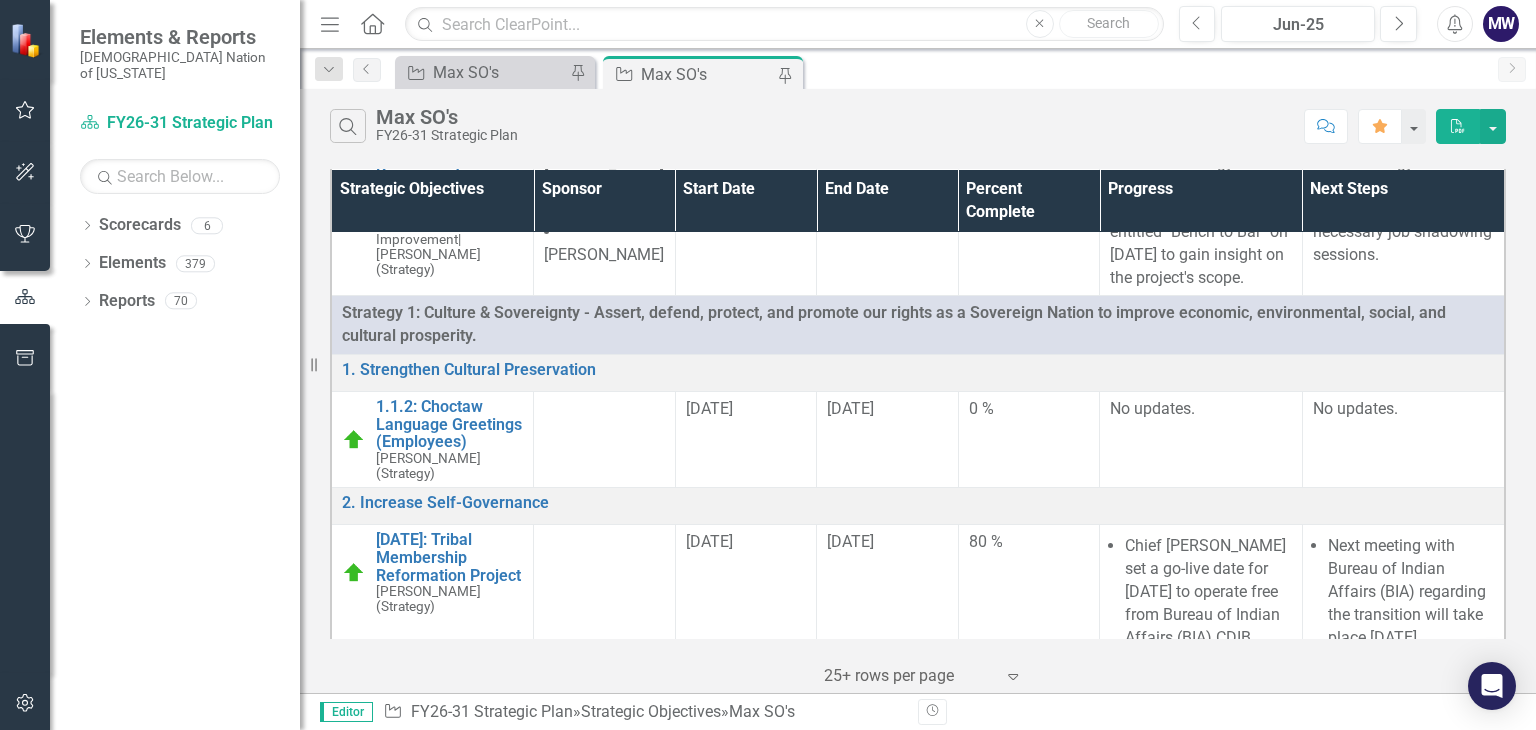 scroll, scrollTop: 0, scrollLeft: 0, axis: both 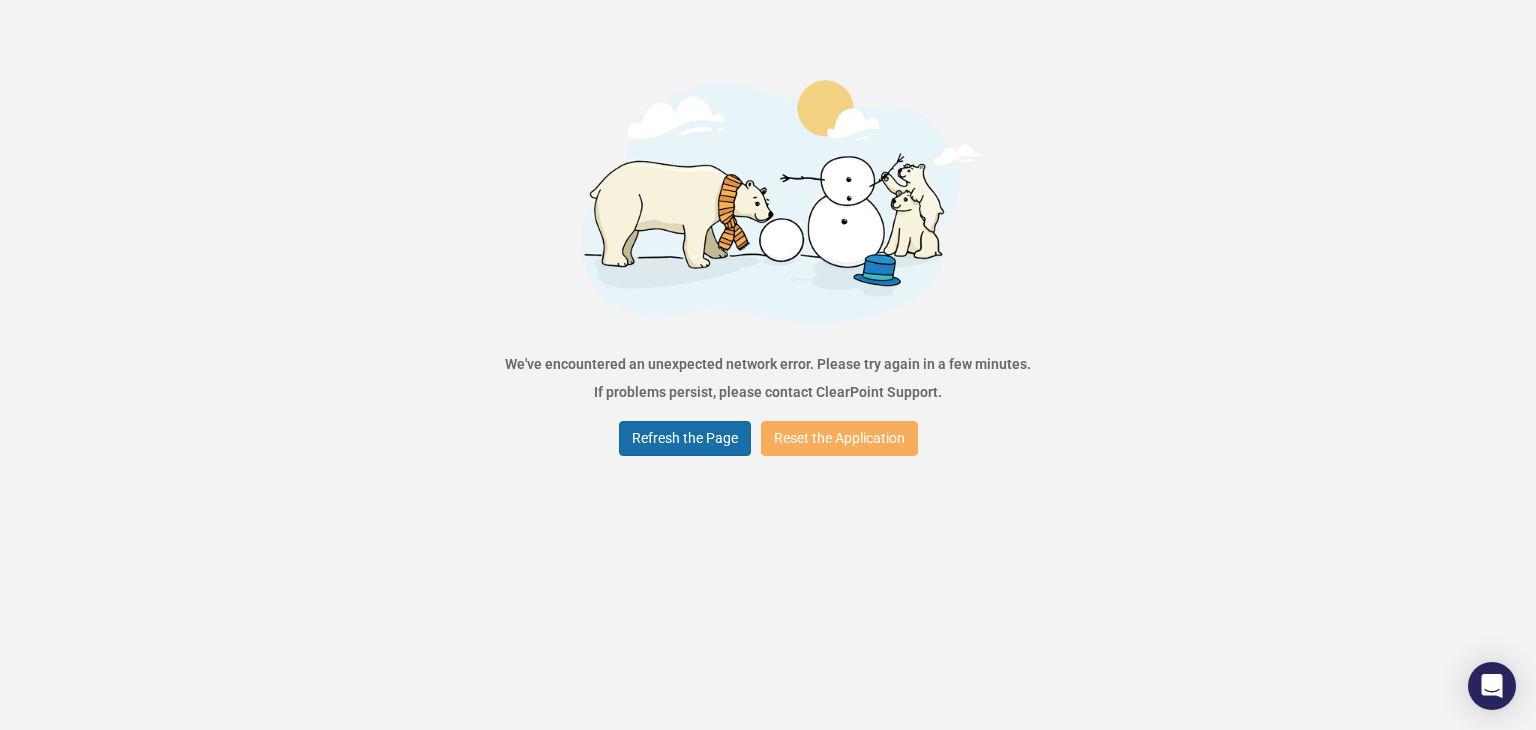 click on "Refresh the Page" at bounding box center (685, 438) 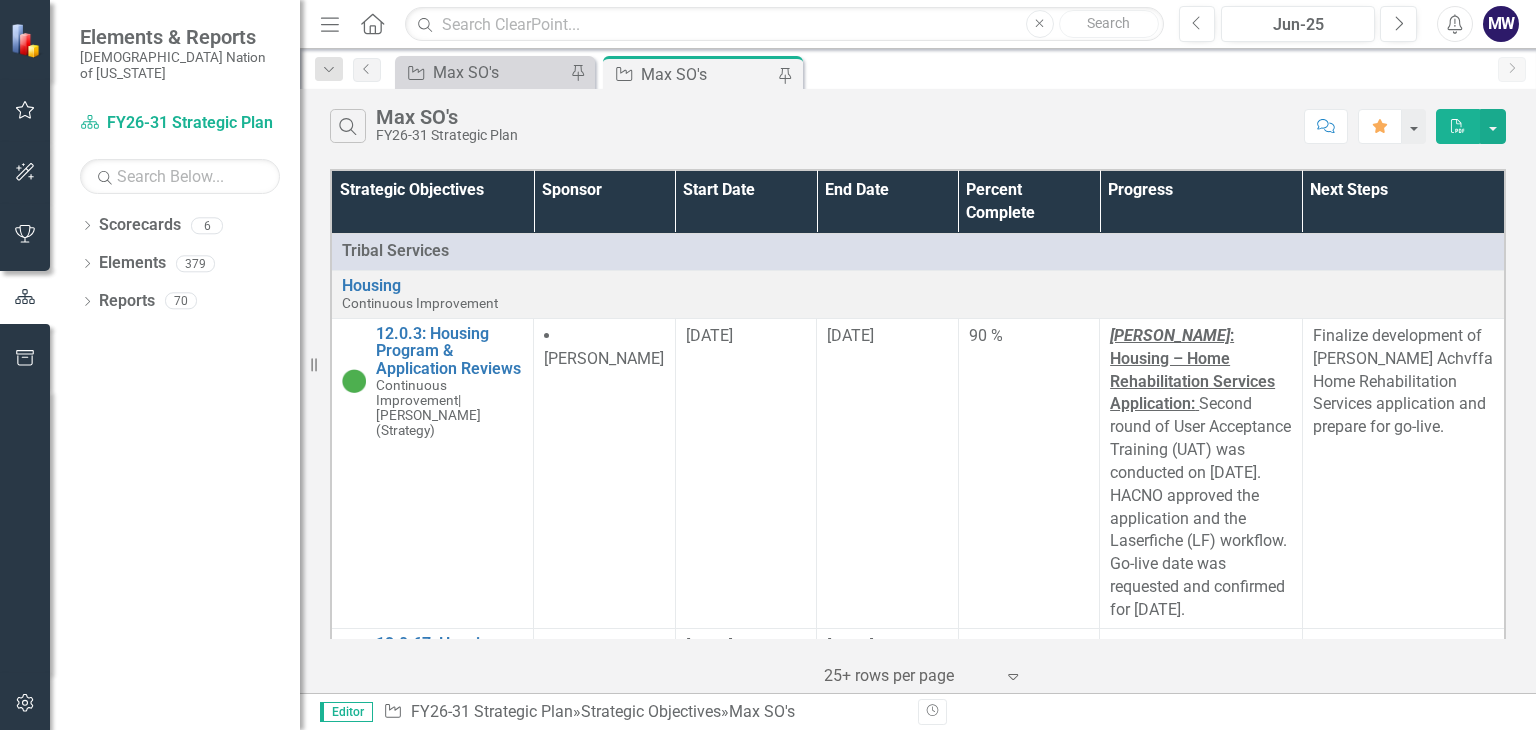 scroll, scrollTop: 0, scrollLeft: 0, axis: both 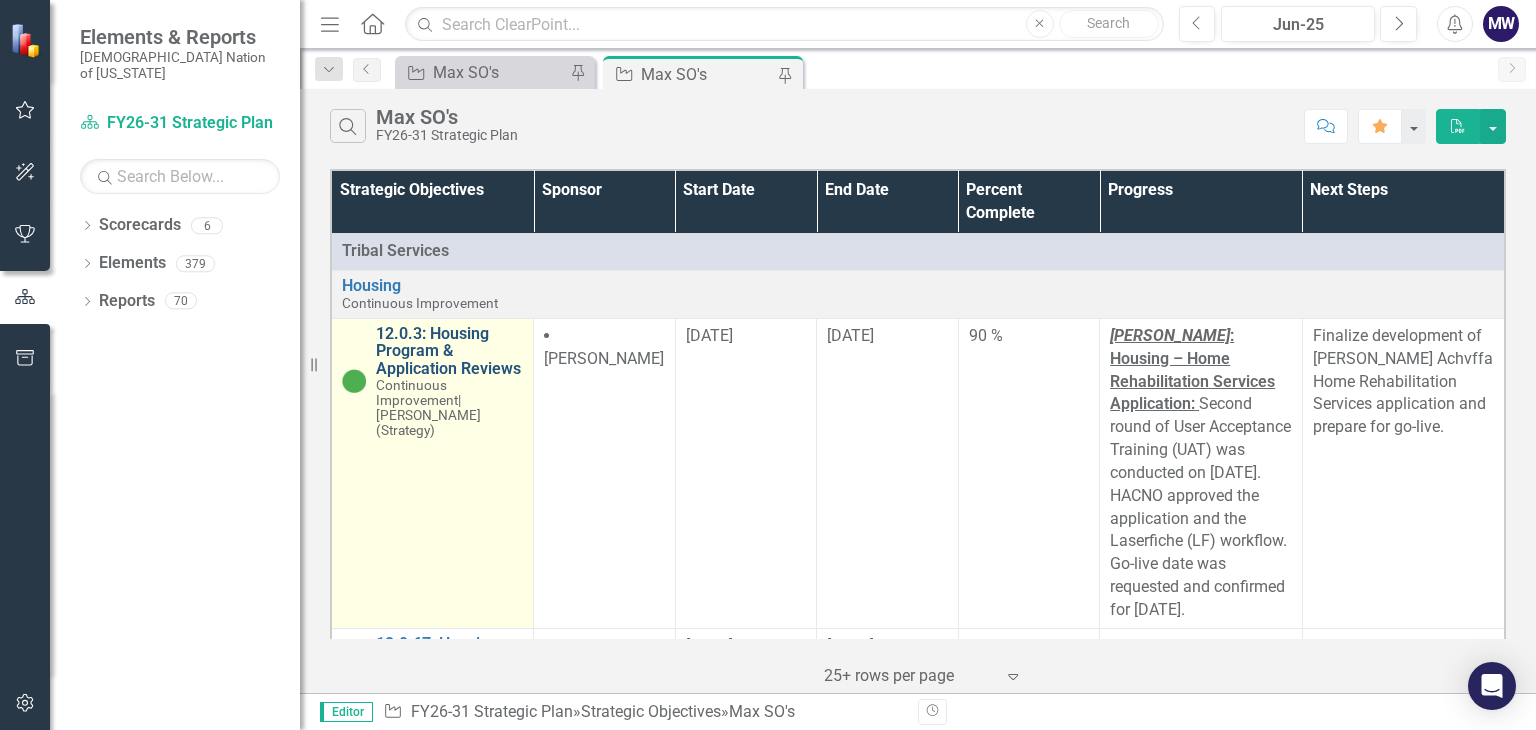 drag, startPoint x: 0, startPoint y: 0, endPoint x: 509, endPoint y: 340, distance: 612.11194 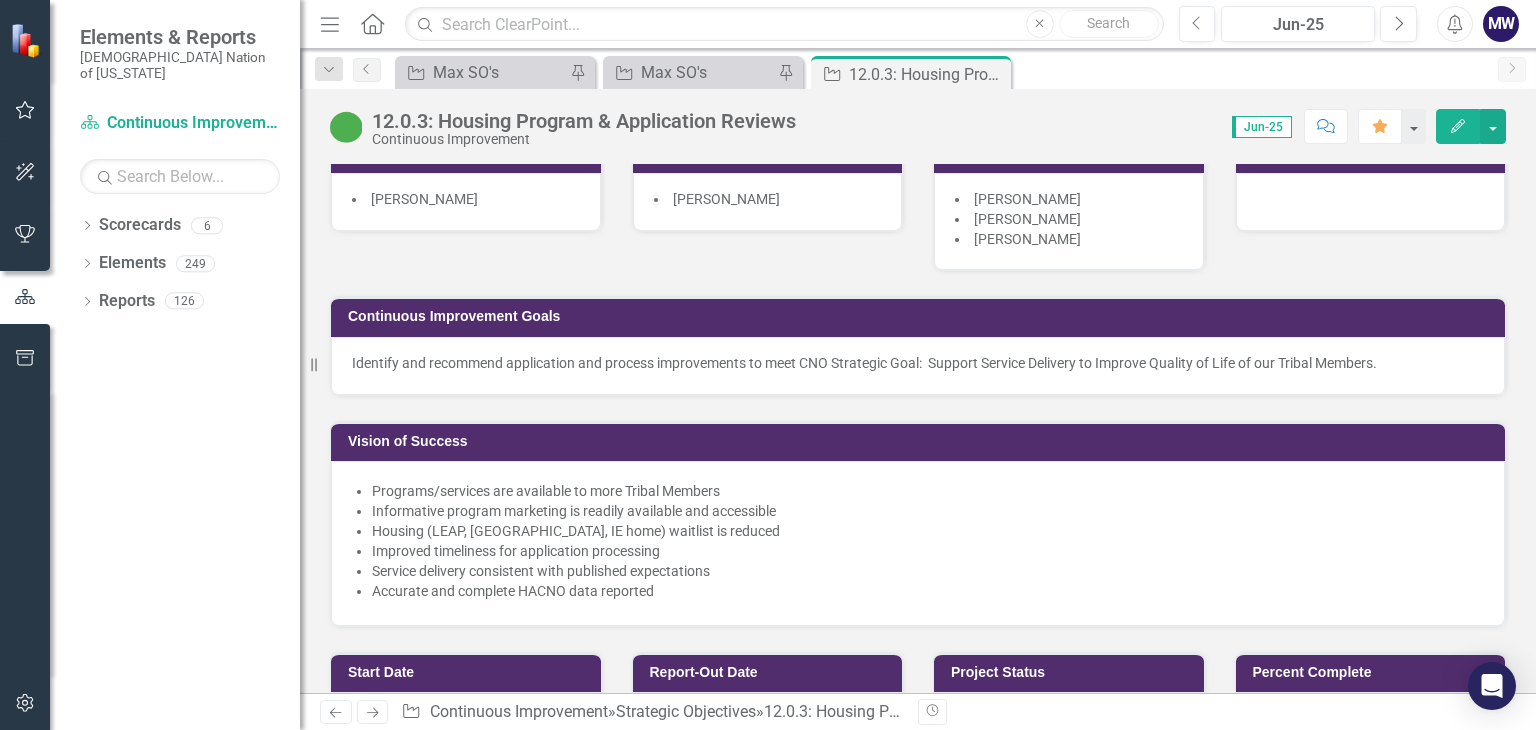 scroll, scrollTop: 344, scrollLeft: 0, axis: vertical 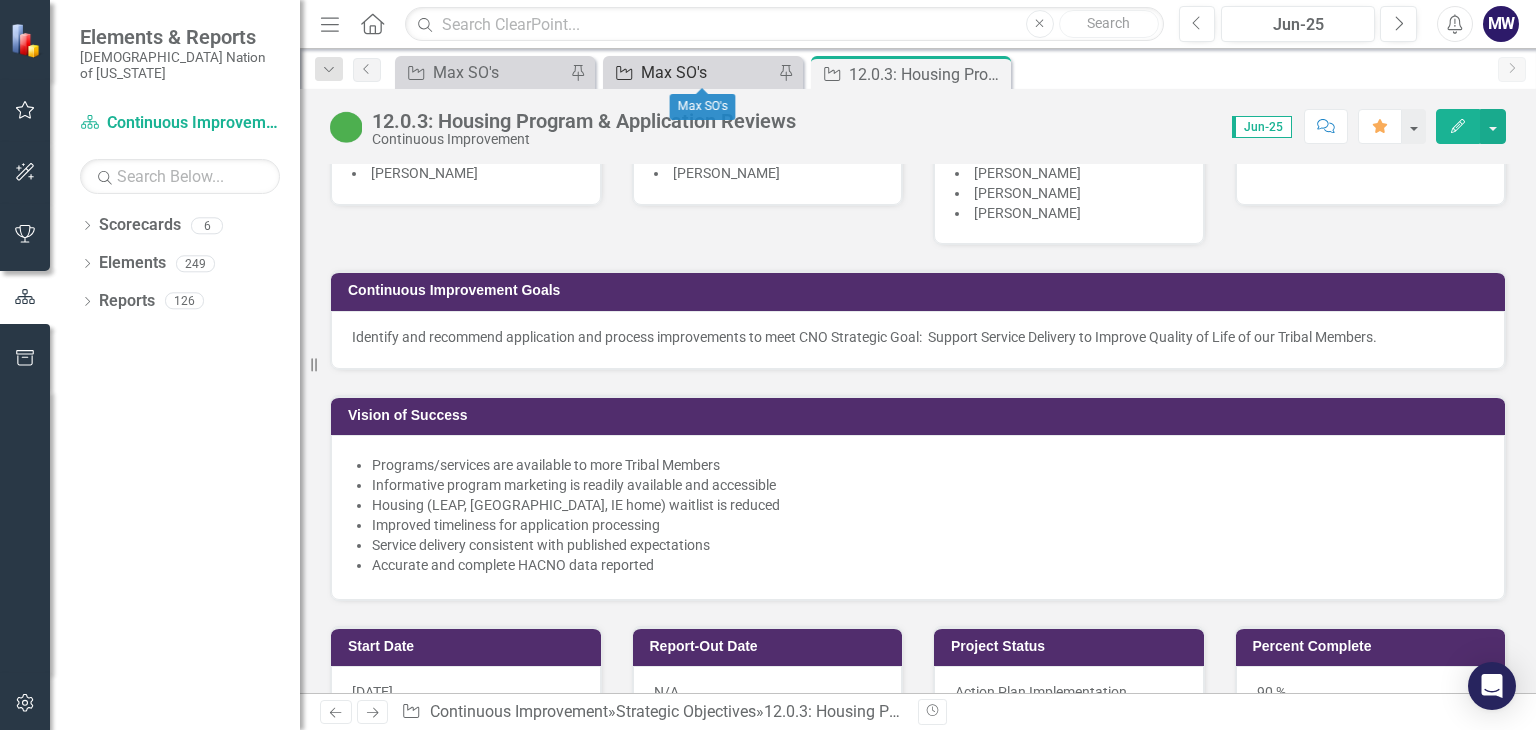 click on "Max SO's" at bounding box center (707, 72) 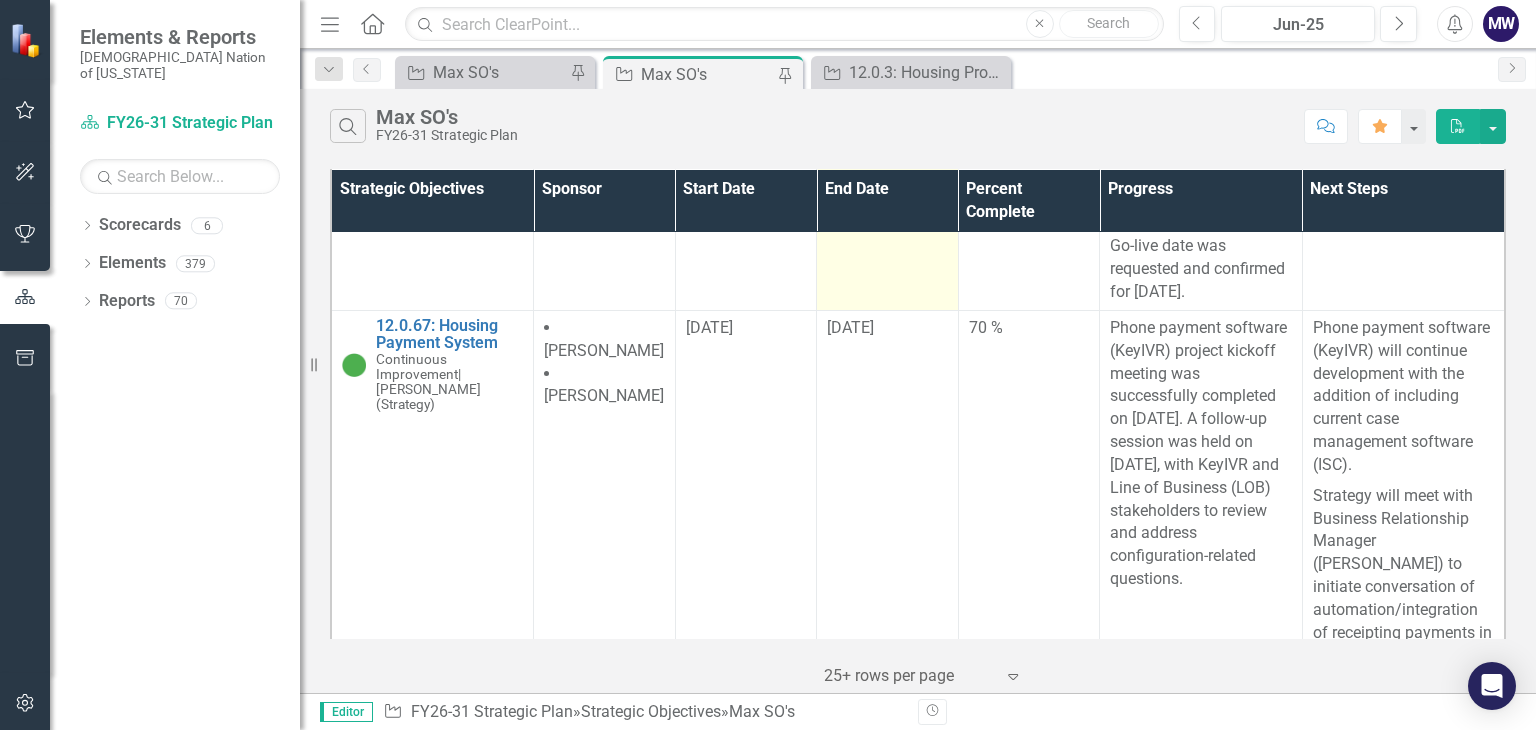 scroll, scrollTop: 326, scrollLeft: 0, axis: vertical 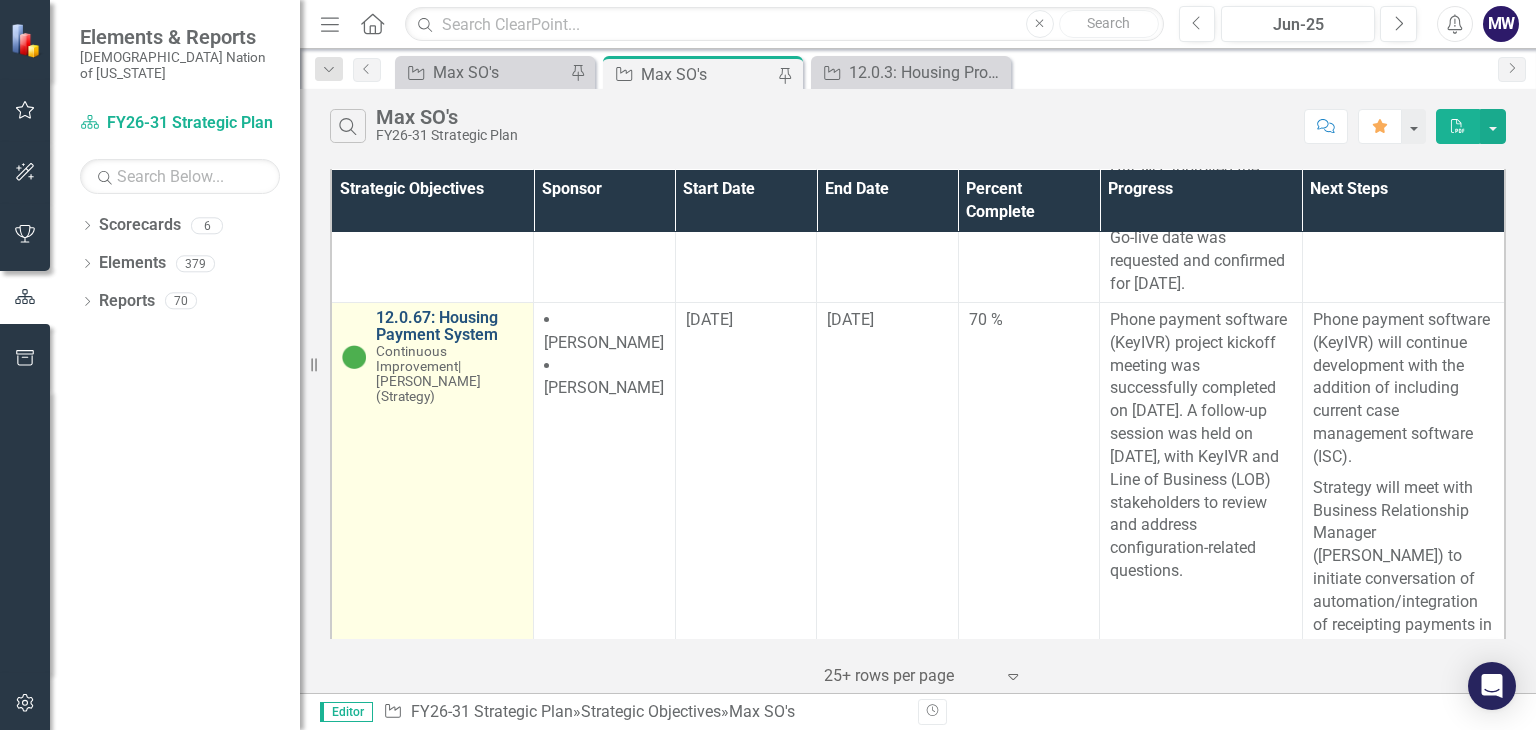 click on "12.0.67: Housing Payment System" at bounding box center [449, 326] 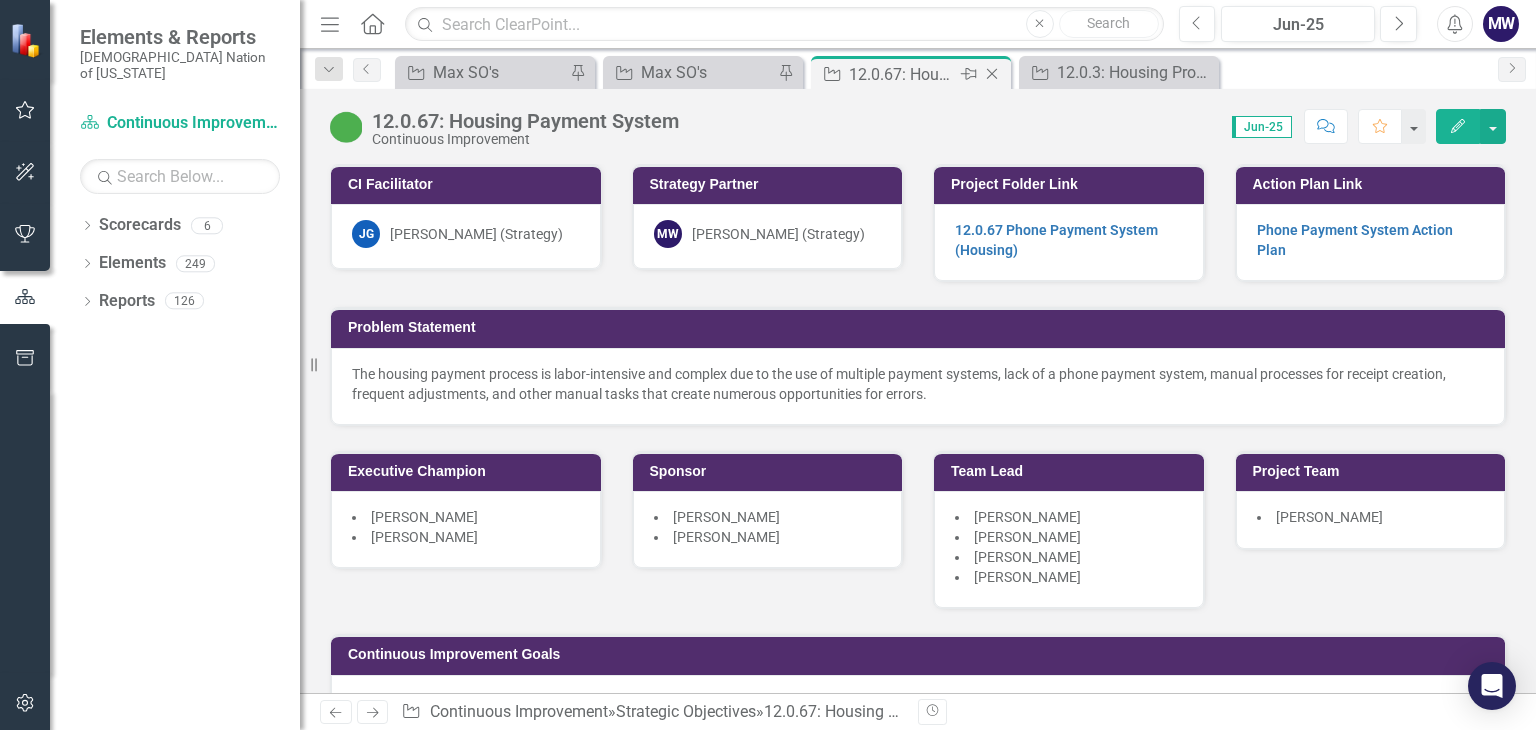 click on "Close" 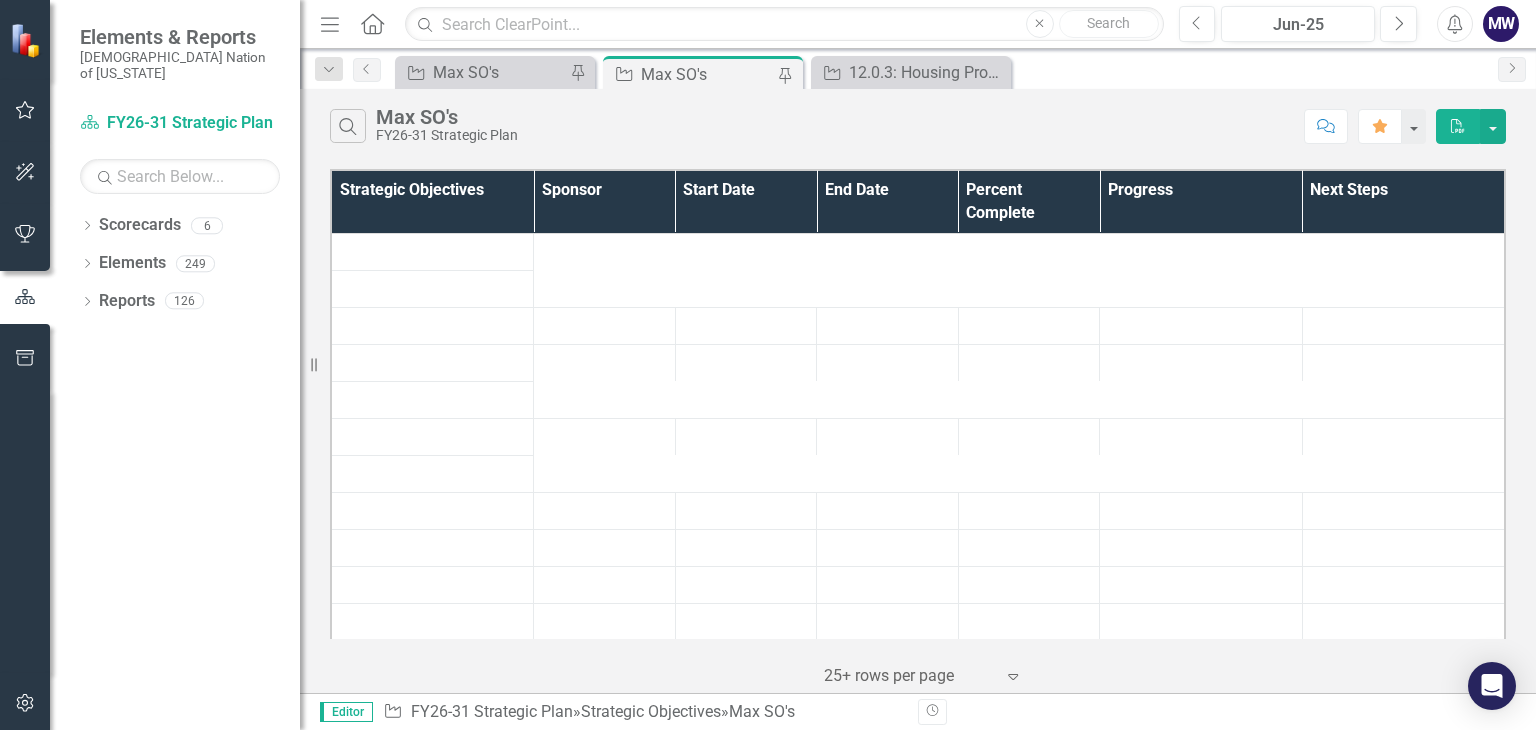 click on "Max SO's" at bounding box center (707, 74) 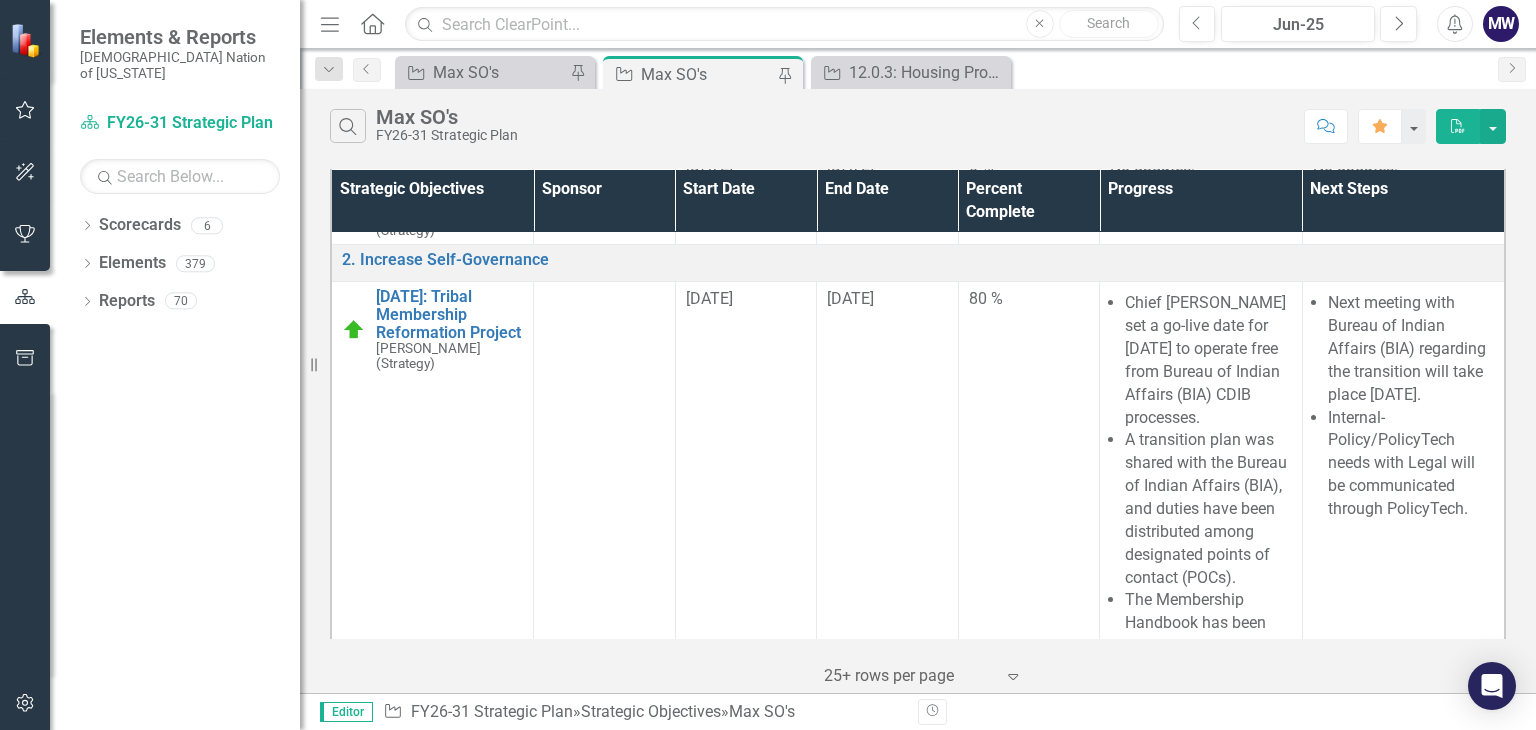 scroll, scrollTop: 2380, scrollLeft: 0, axis: vertical 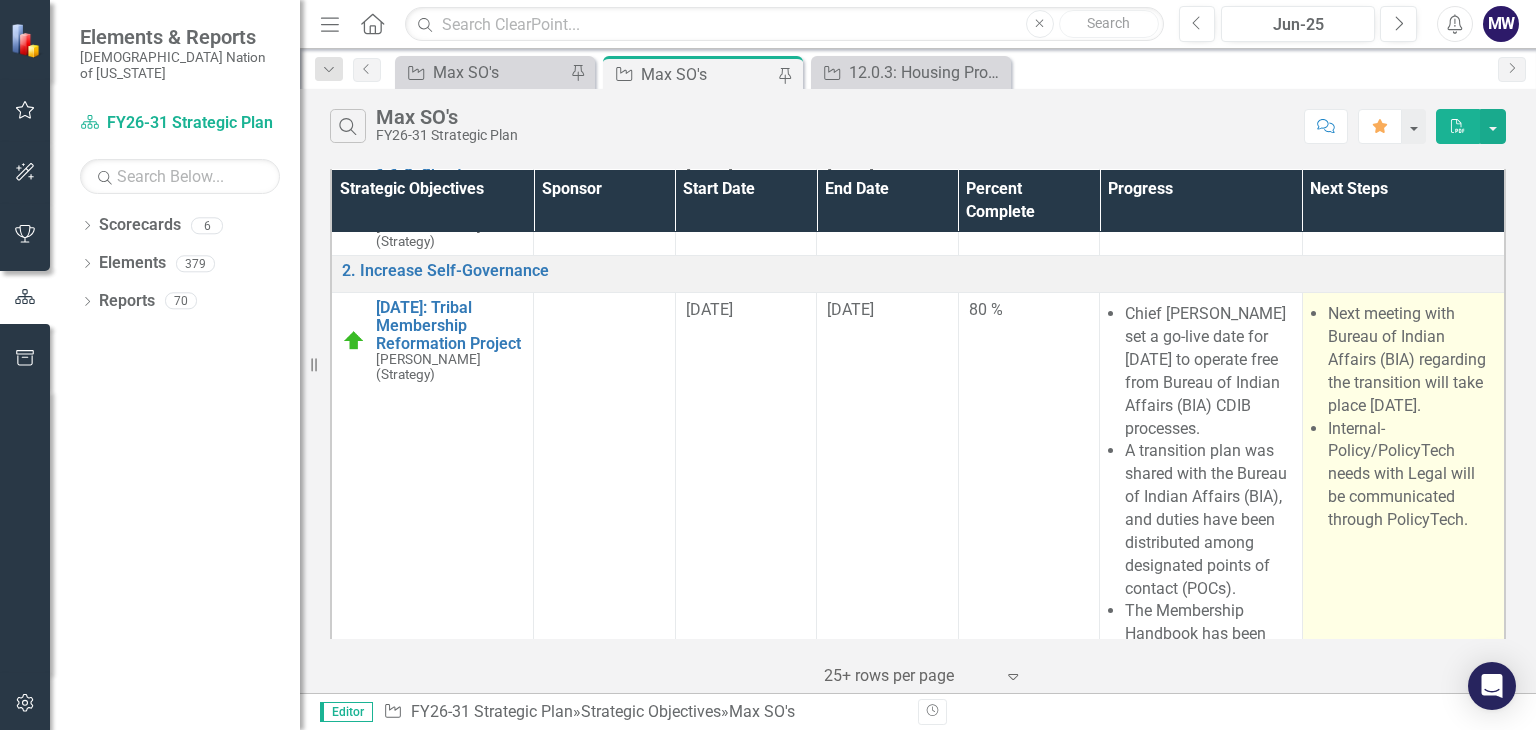 click on "Next meeting with Bureau of Indian Affairs (BIA) regarding the transition will take place July 7, 2025.
Internal-Policy/PolicyTech needs with Legal will be communicated through PolicyTech." at bounding box center (1403, 1057) 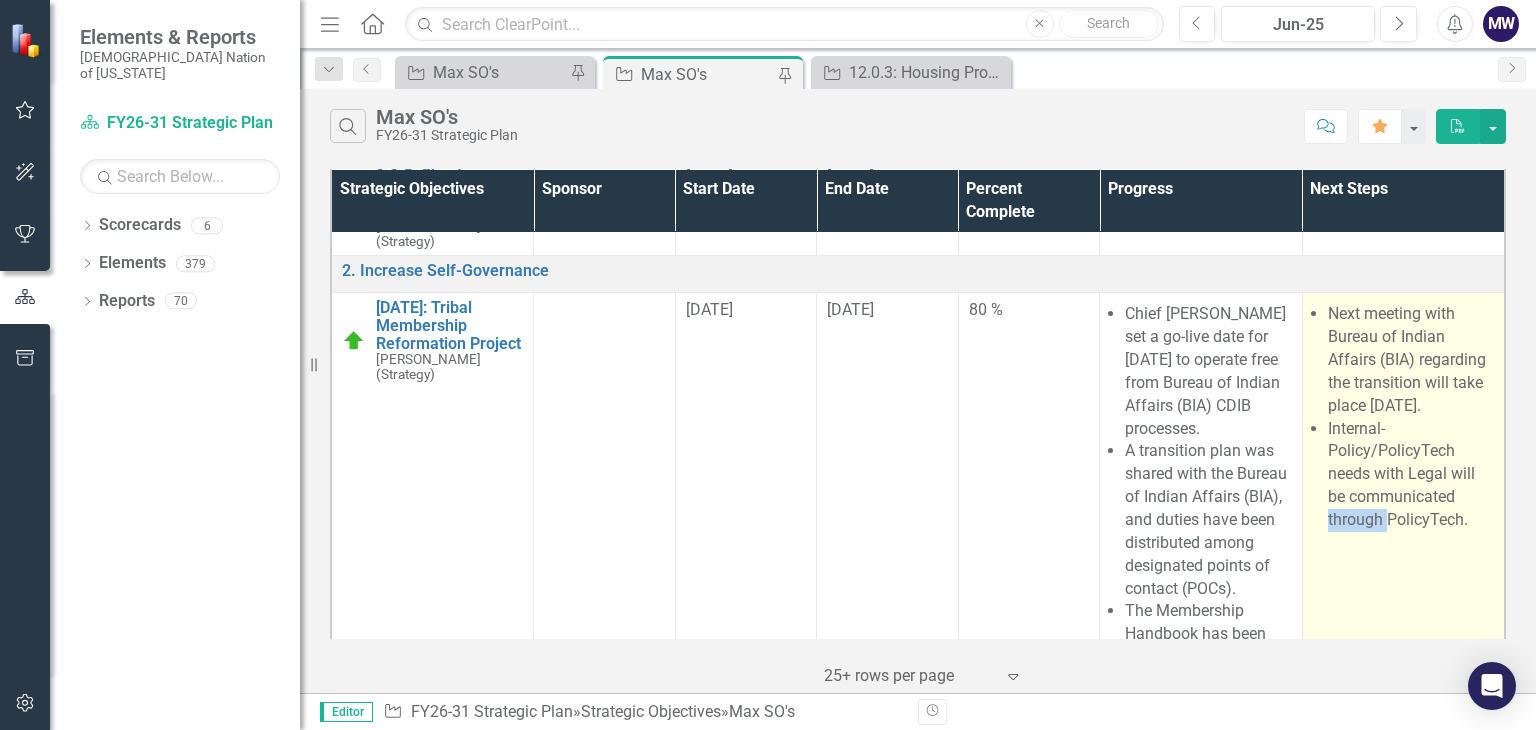 click on "Next meeting with Bureau of Indian Affairs (BIA) regarding the transition will take place July 7, 2025.
Internal-Policy/PolicyTech needs with Legal will be communicated through PolicyTech." at bounding box center (1403, 1057) 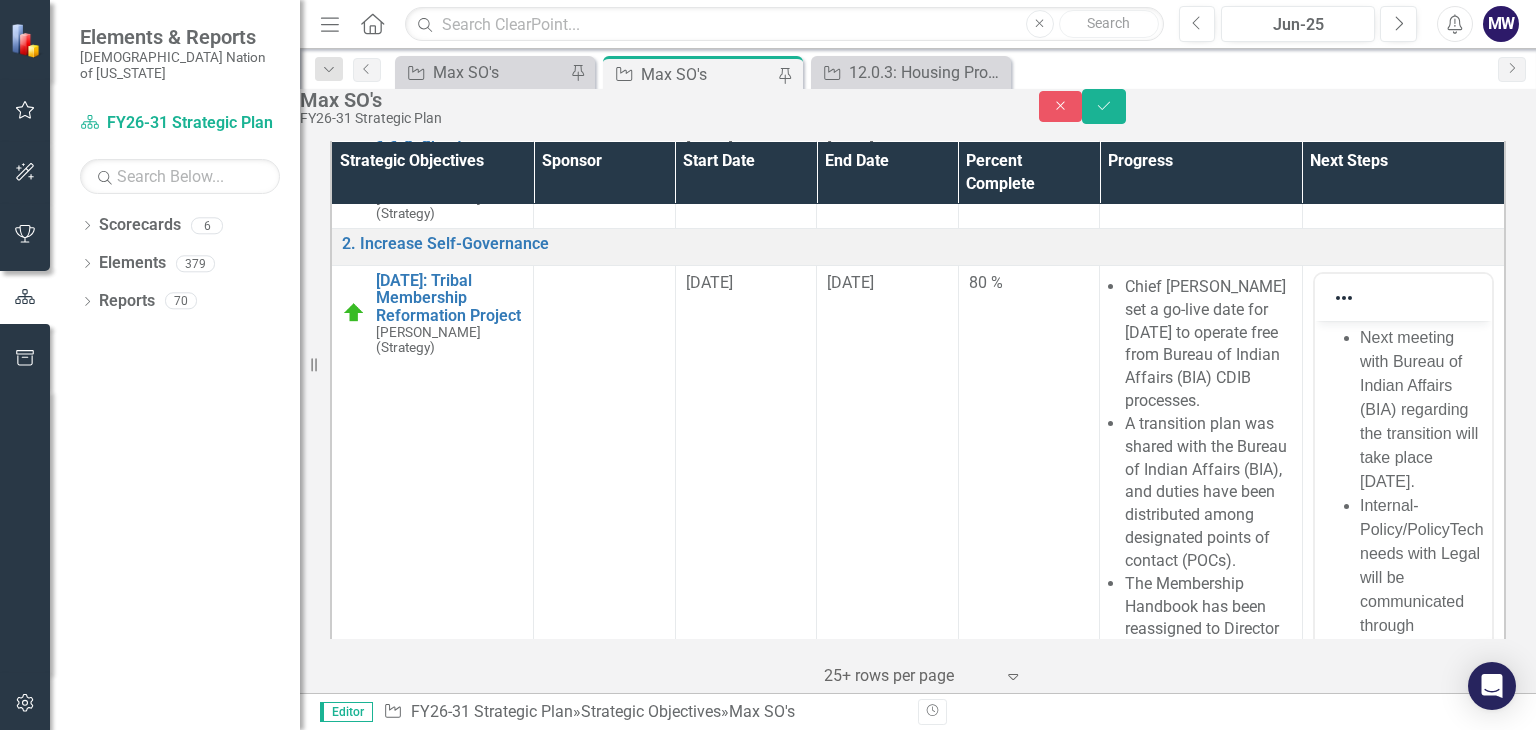 scroll, scrollTop: 12, scrollLeft: 0, axis: vertical 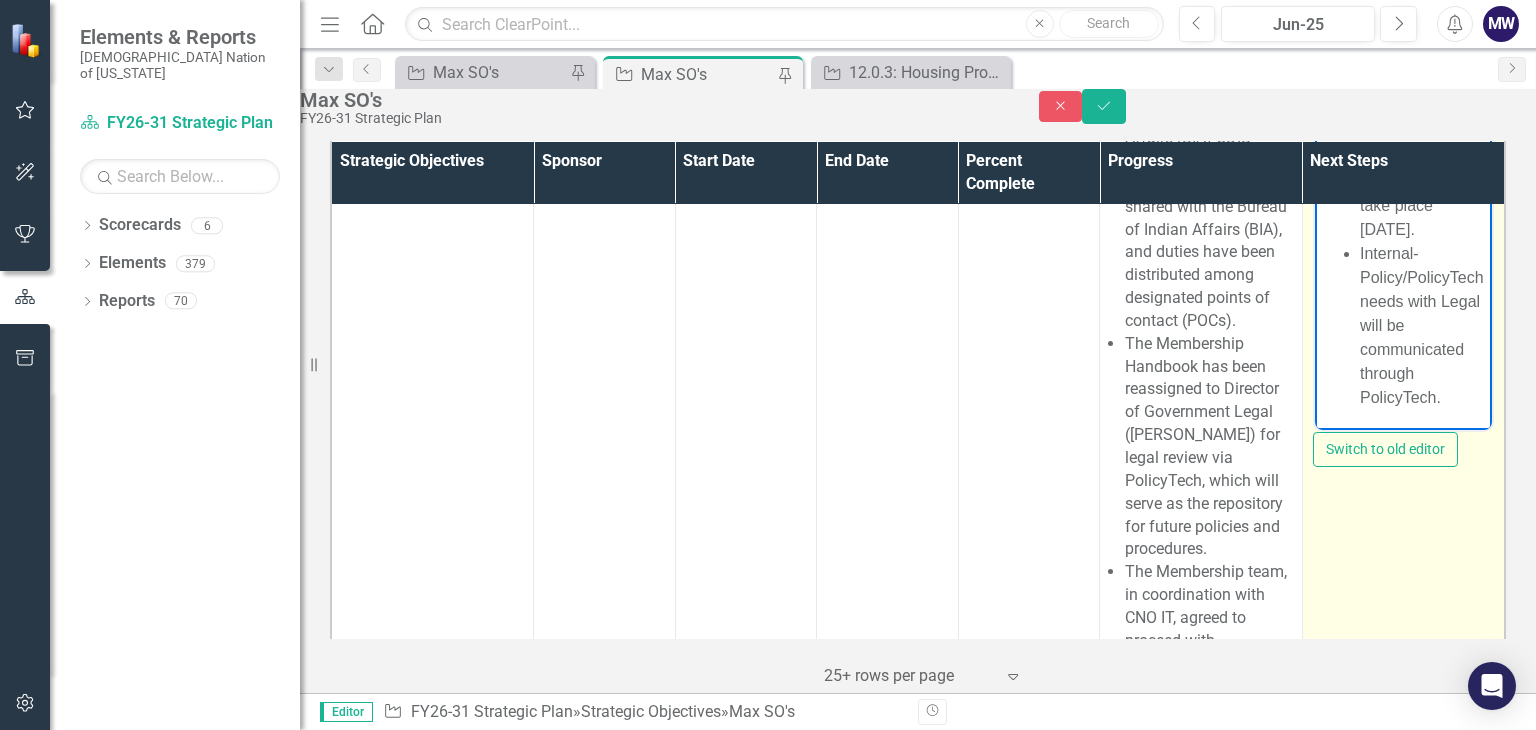click on "Next meeting with Bureau of Indian Affairs (BIA) regarding the transition will take place July 7, 2025. Internal-Policy/PolicyTech needs with Legal will be communicated through PolicyTech." at bounding box center (1402, 249) 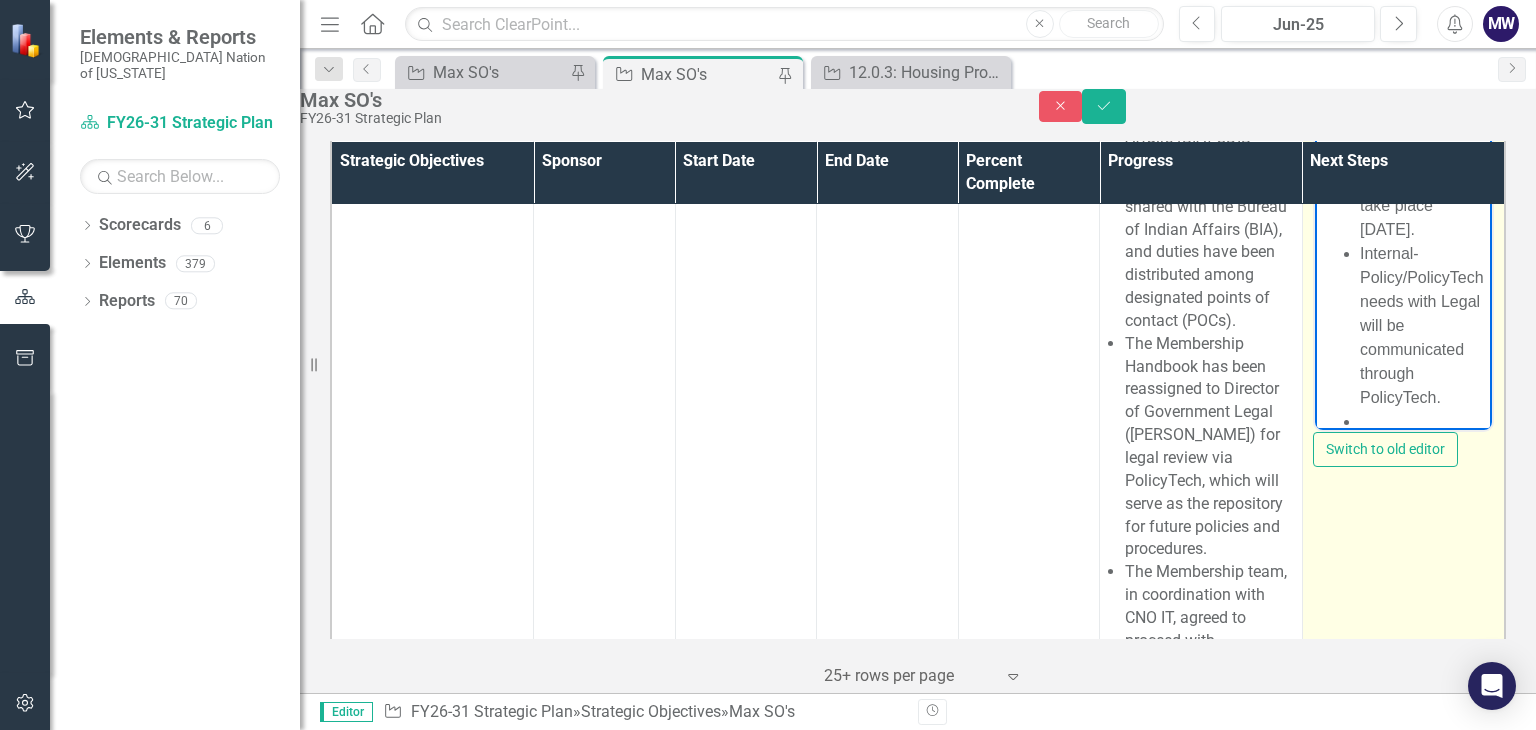 scroll, scrollTop: 15, scrollLeft: 0, axis: vertical 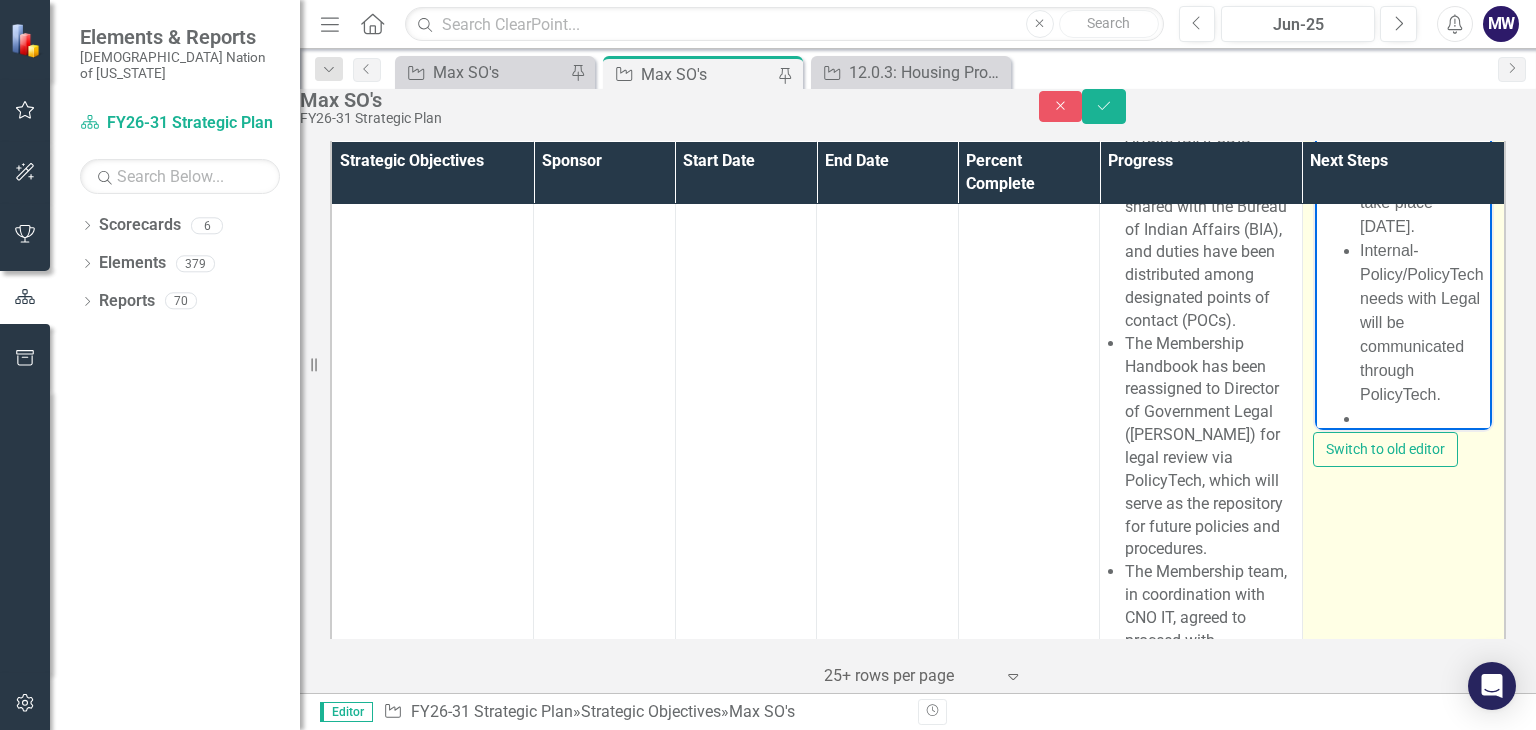 type 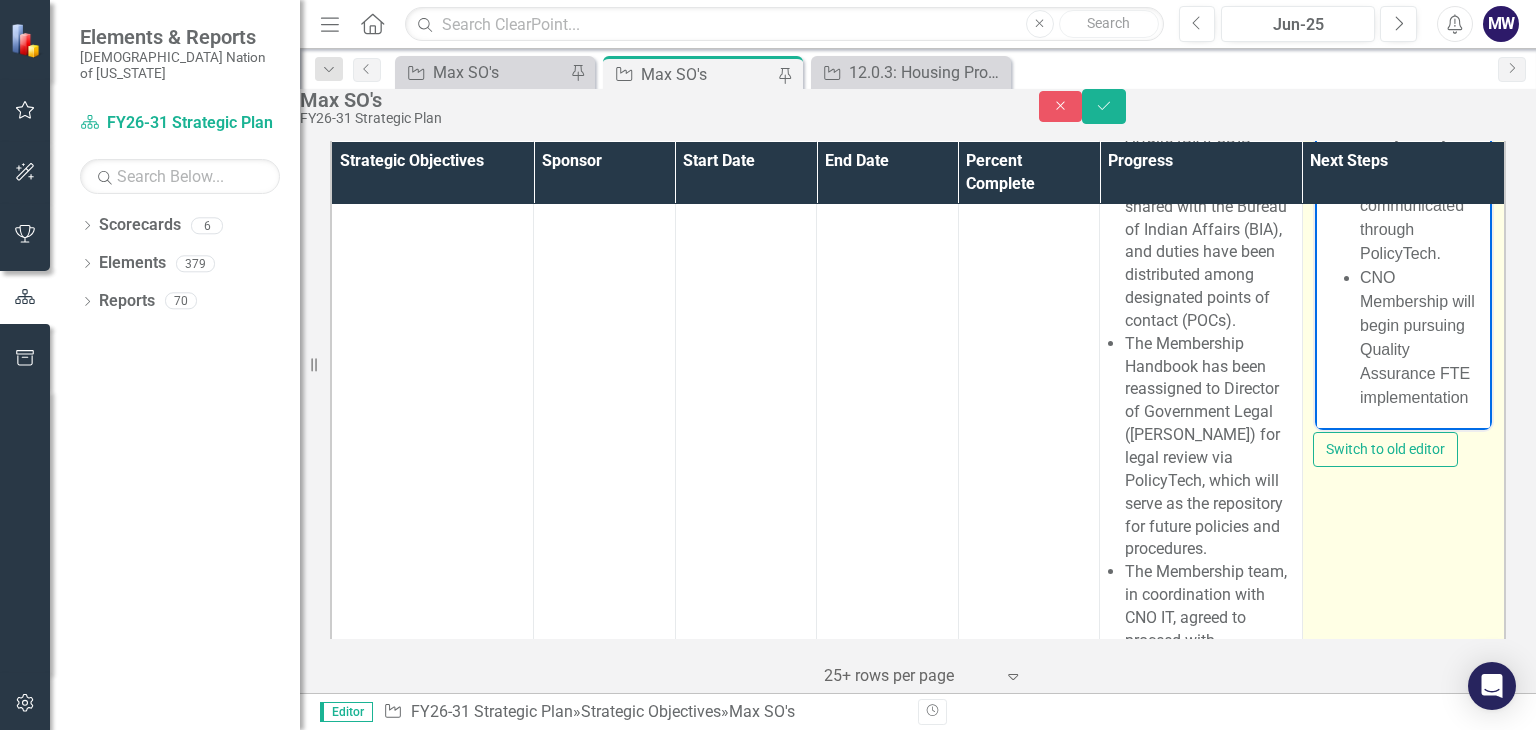 scroll, scrollTop: 180, scrollLeft: 0, axis: vertical 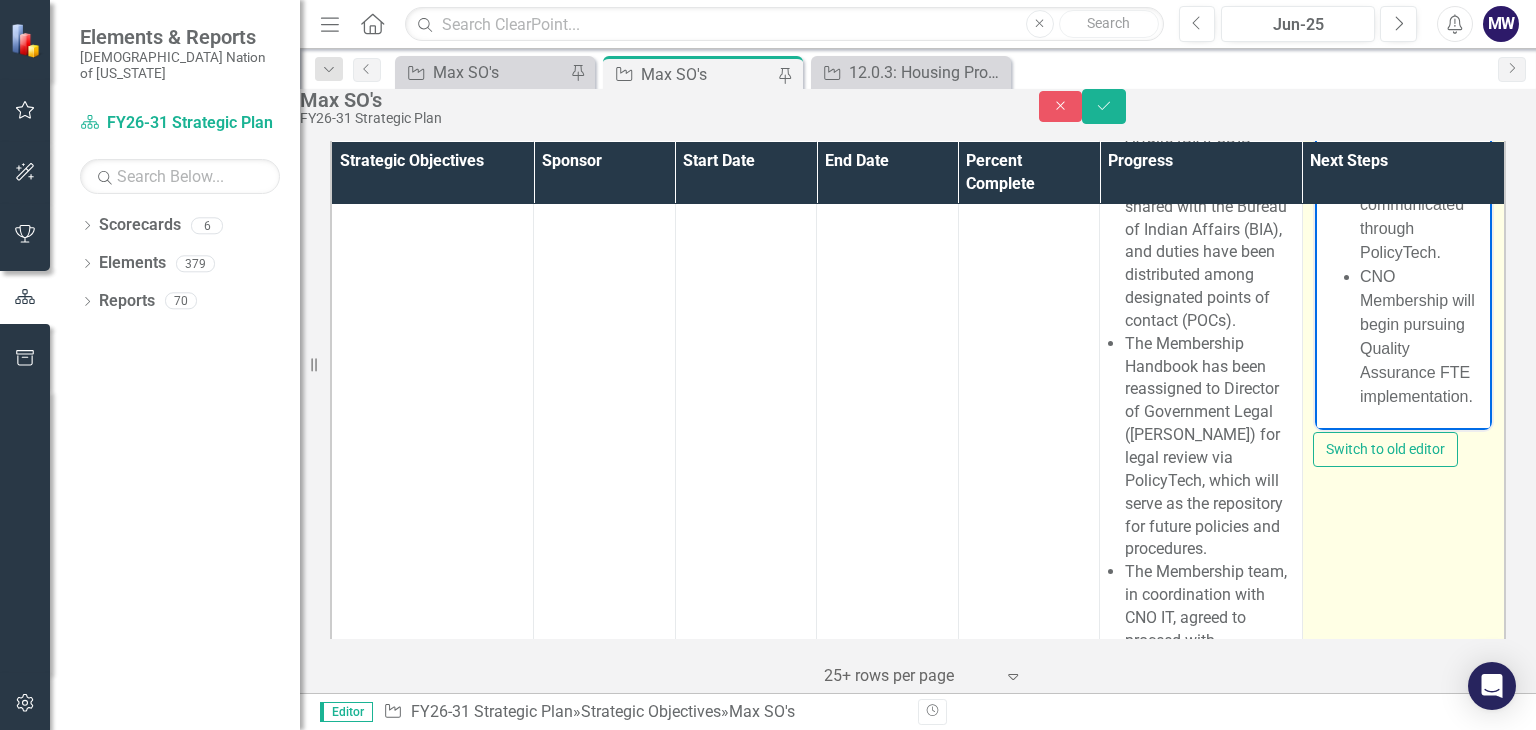 click on "Next meeting with Bureau of Indian Affairs (BIA) regarding the transition will take place July 7, 2025. Internal-Policy/PolicyTech needs with Legal will be communicated through PolicyTech. CNO Membership will begin pursuing Quality Assurance FTE implementation." at bounding box center (1402, 176) 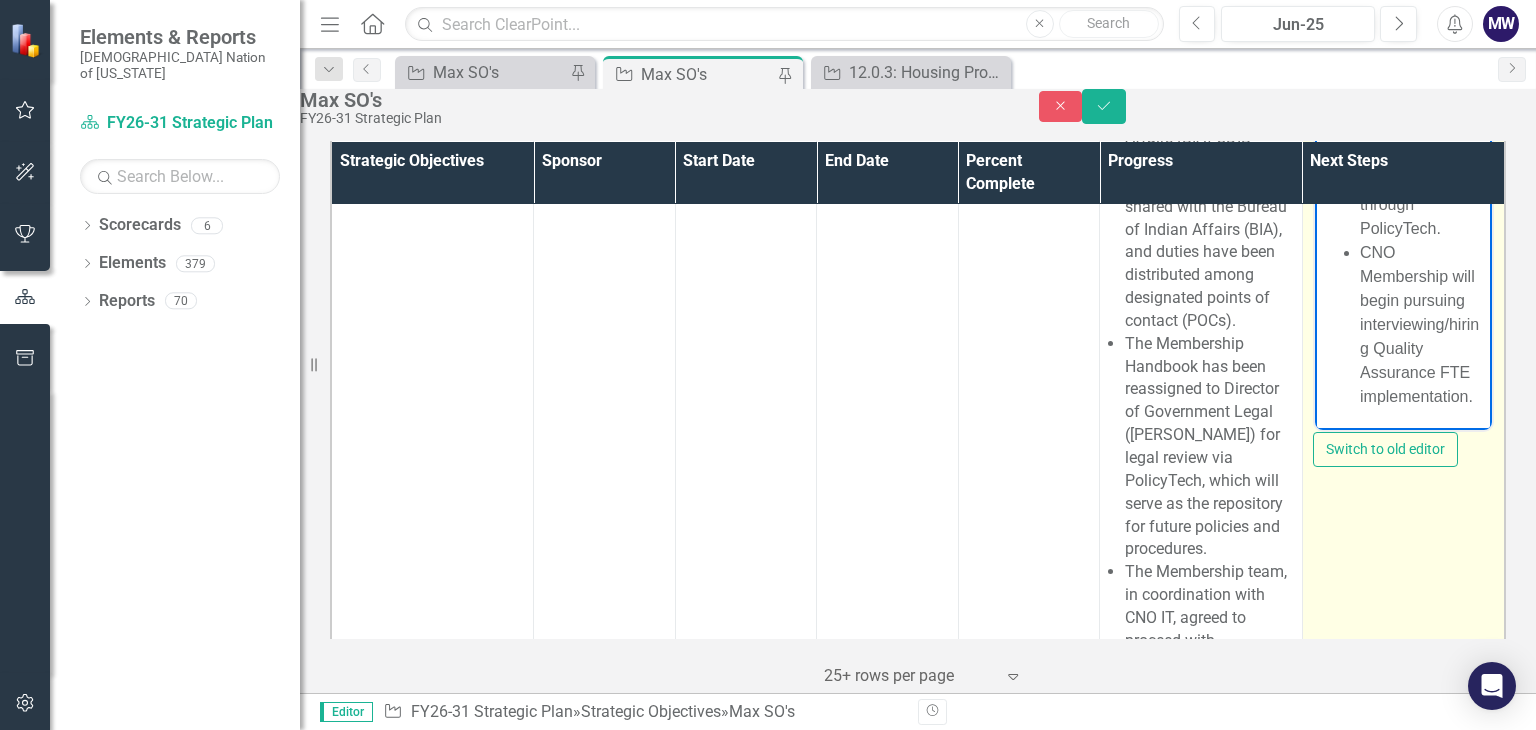 scroll, scrollTop: 252, scrollLeft: 0, axis: vertical 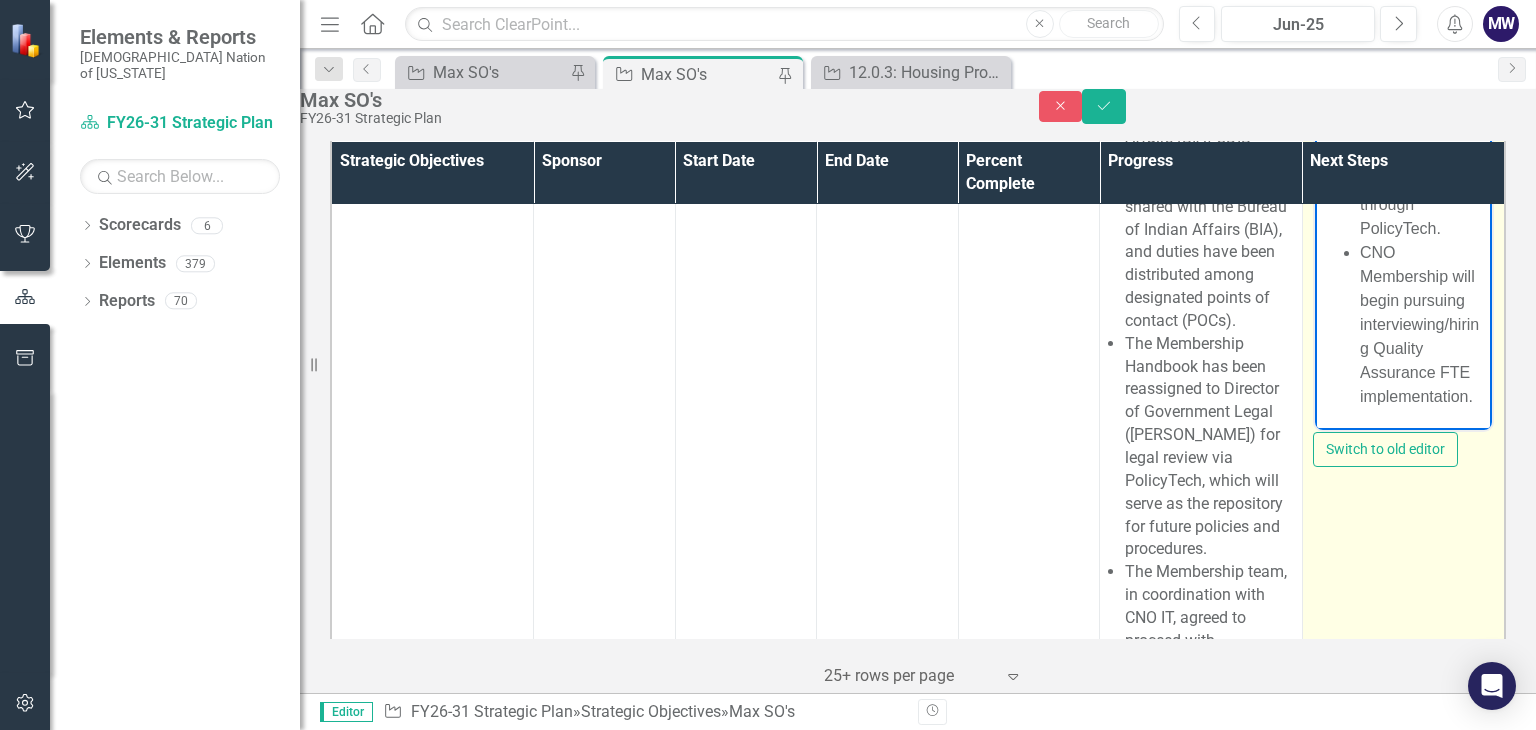 click on "Next meeting with Bureau of Indian Affairs (BIA) regarding the transition will take place July 7, 2025. Internal-Policy/PolicyTech needs with Legal will be communicated through PolicyTech. CNO Membership will begin pursuing interviewing/hiring Quality Assurance FTE  implementation." at bounding box center (1402, 164) 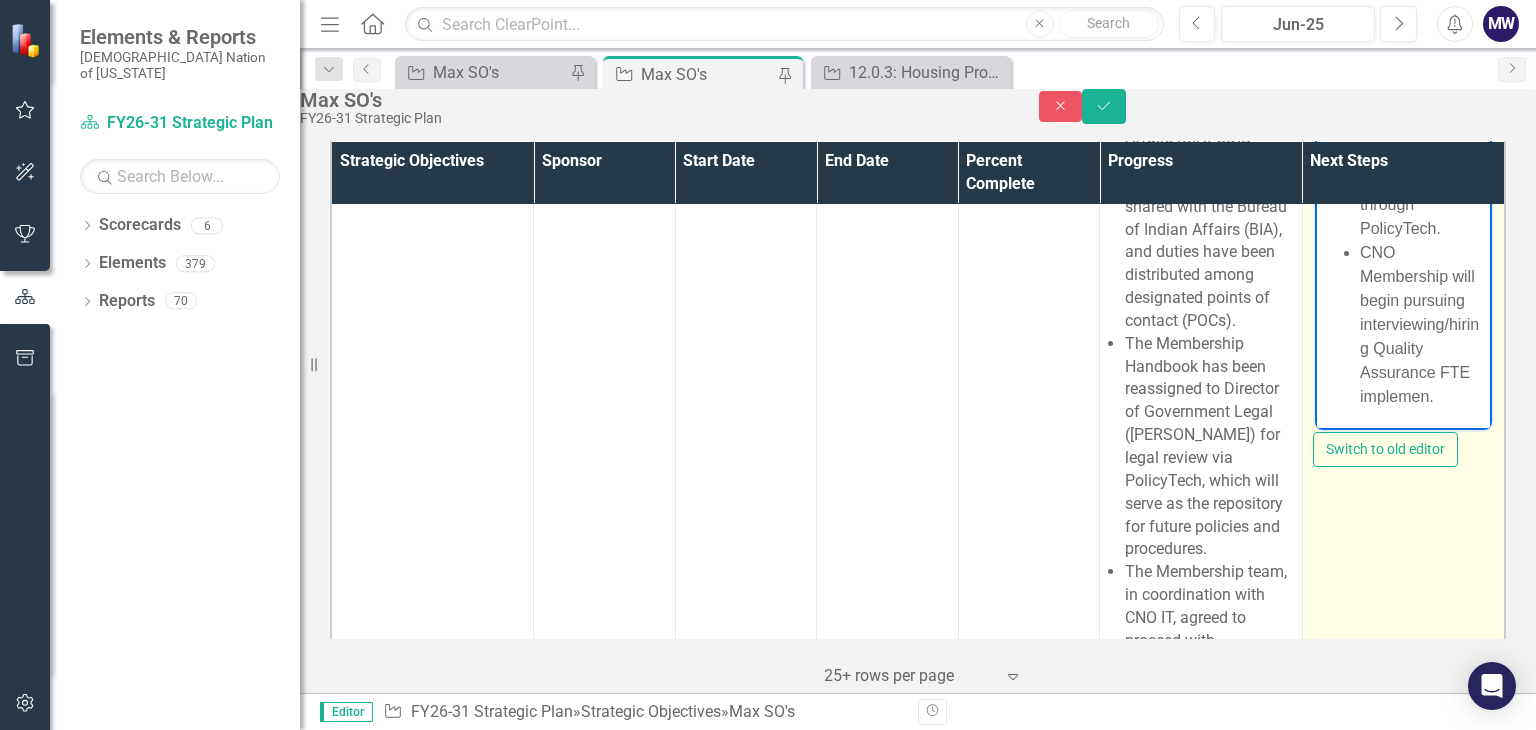 scroll, scrollTop: 204, scrollLeft: 0, axis: vertical 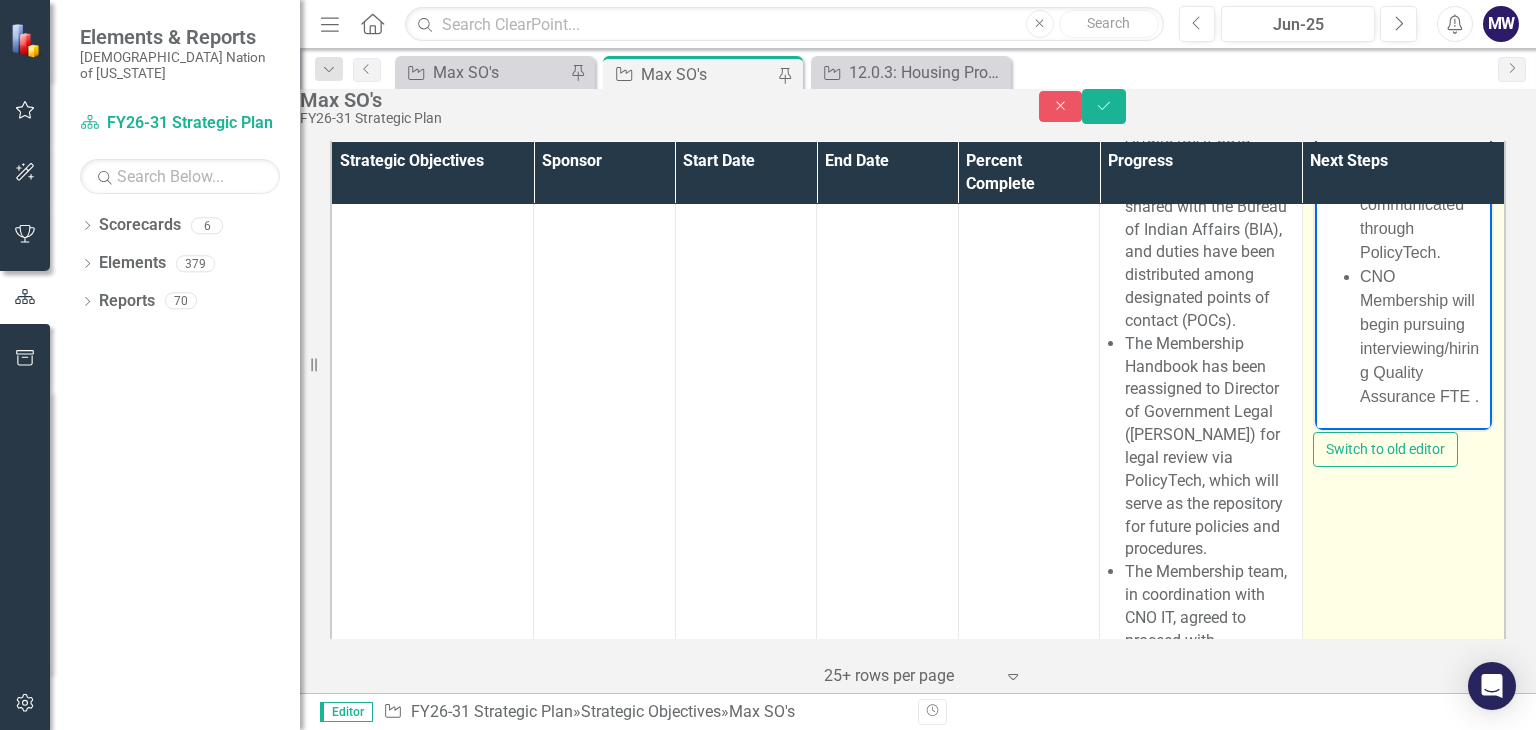 click on "CNO Membership will begin pursuing interviewing/hiring Quality Assurance FTE ." at bounding box center [1422, 336] 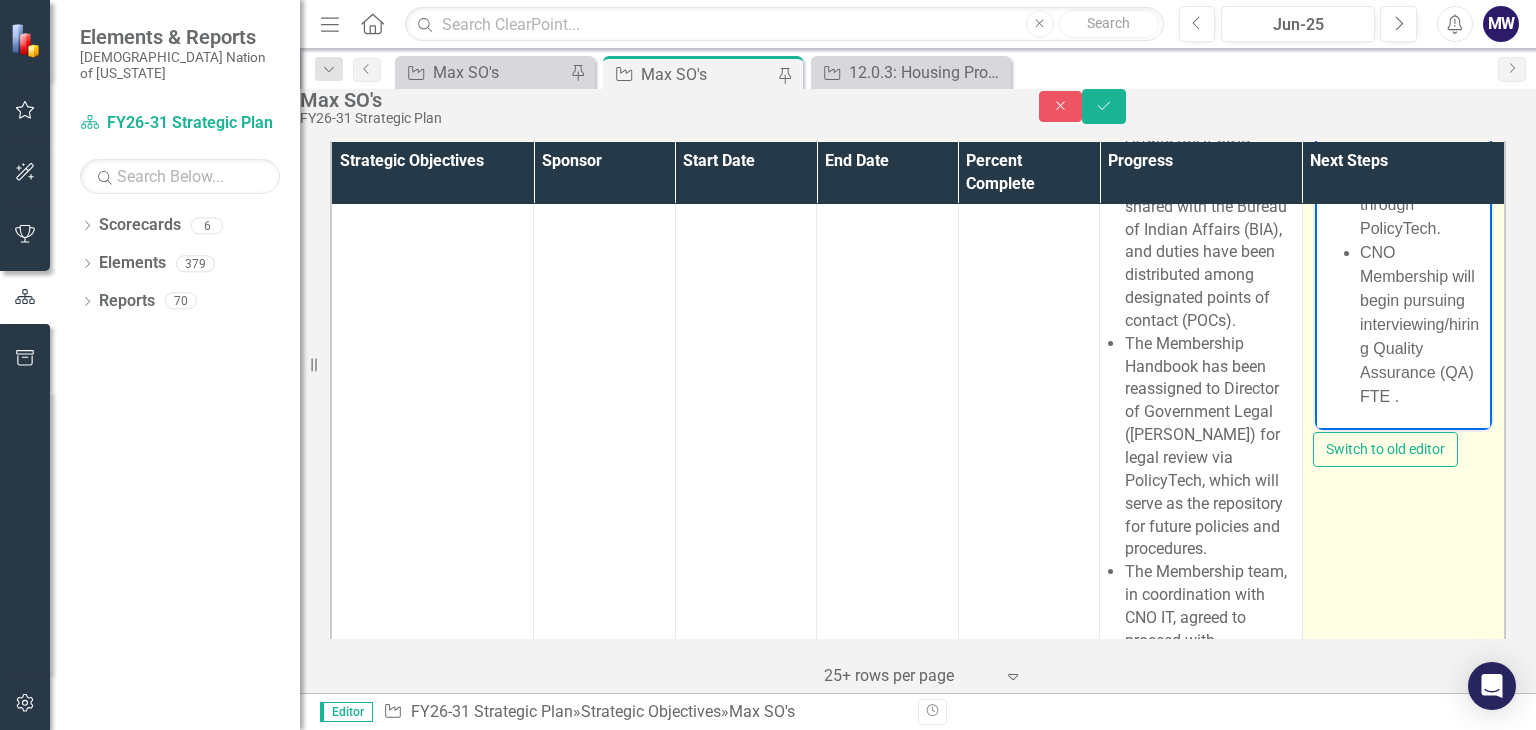 click on "CNO Membership will begin pursuing interviewing/hiring Quality Assurance (QA) FTE ." at bounding box center (1422, 324) 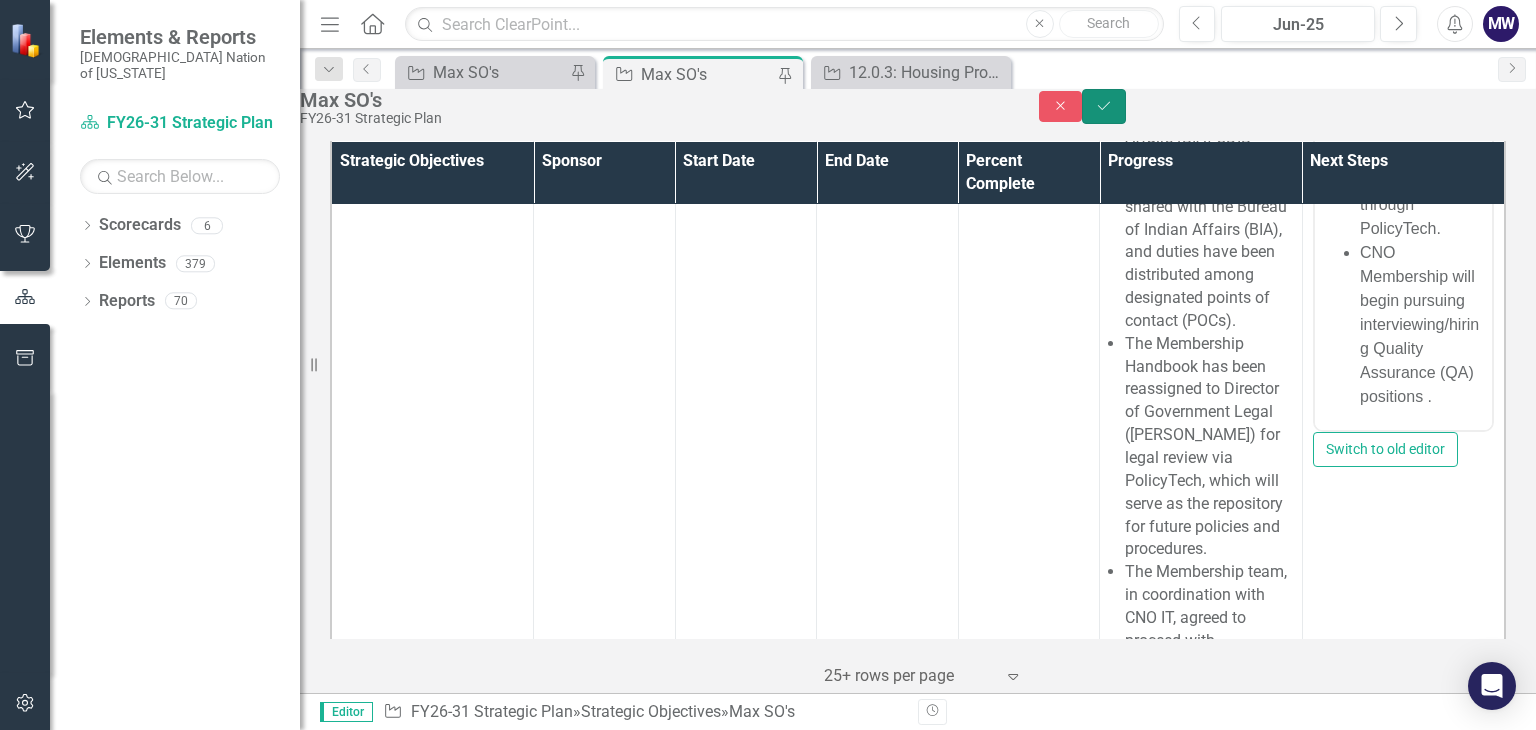 click on "Save" 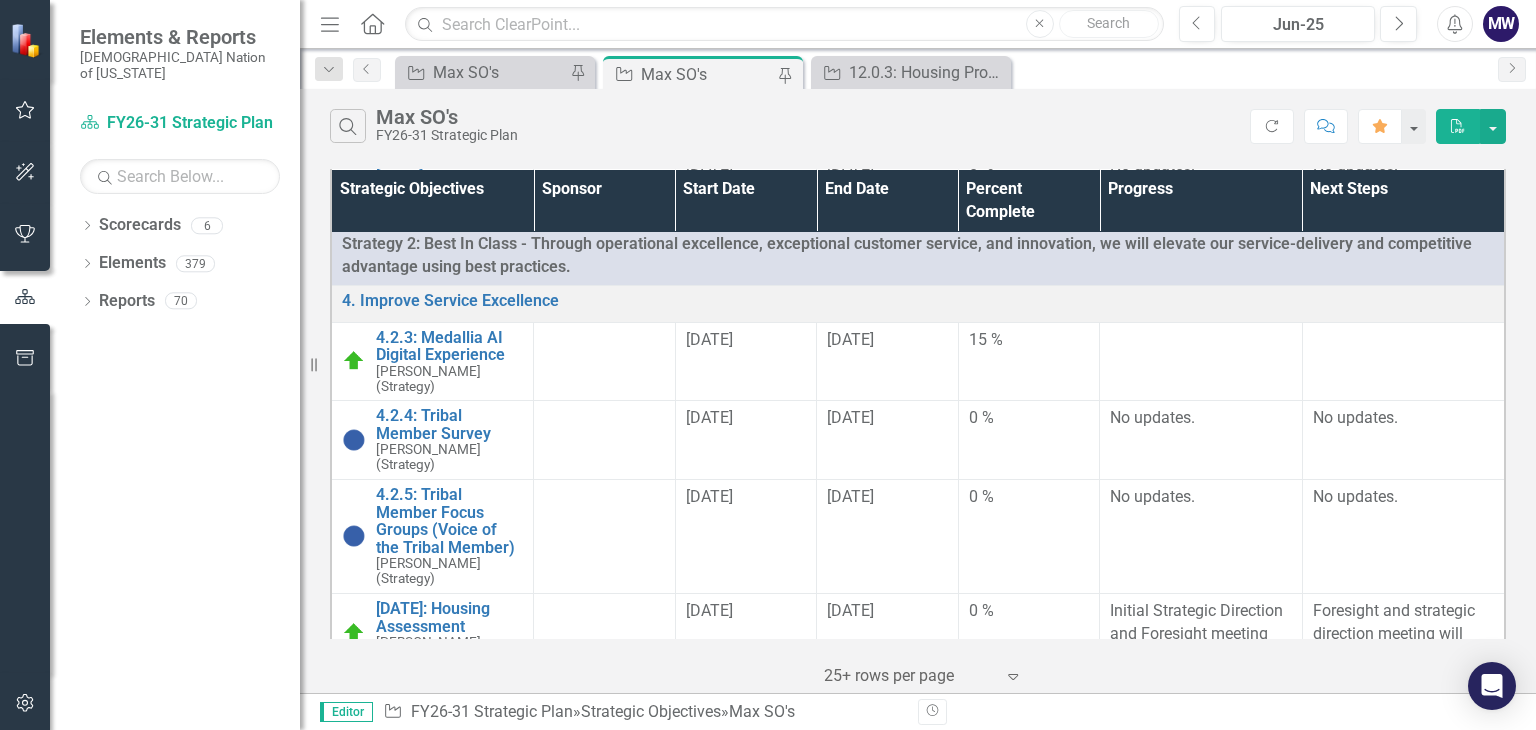 scroll, scrollTop: 4028, scrollLeft: 0, axis: vertical 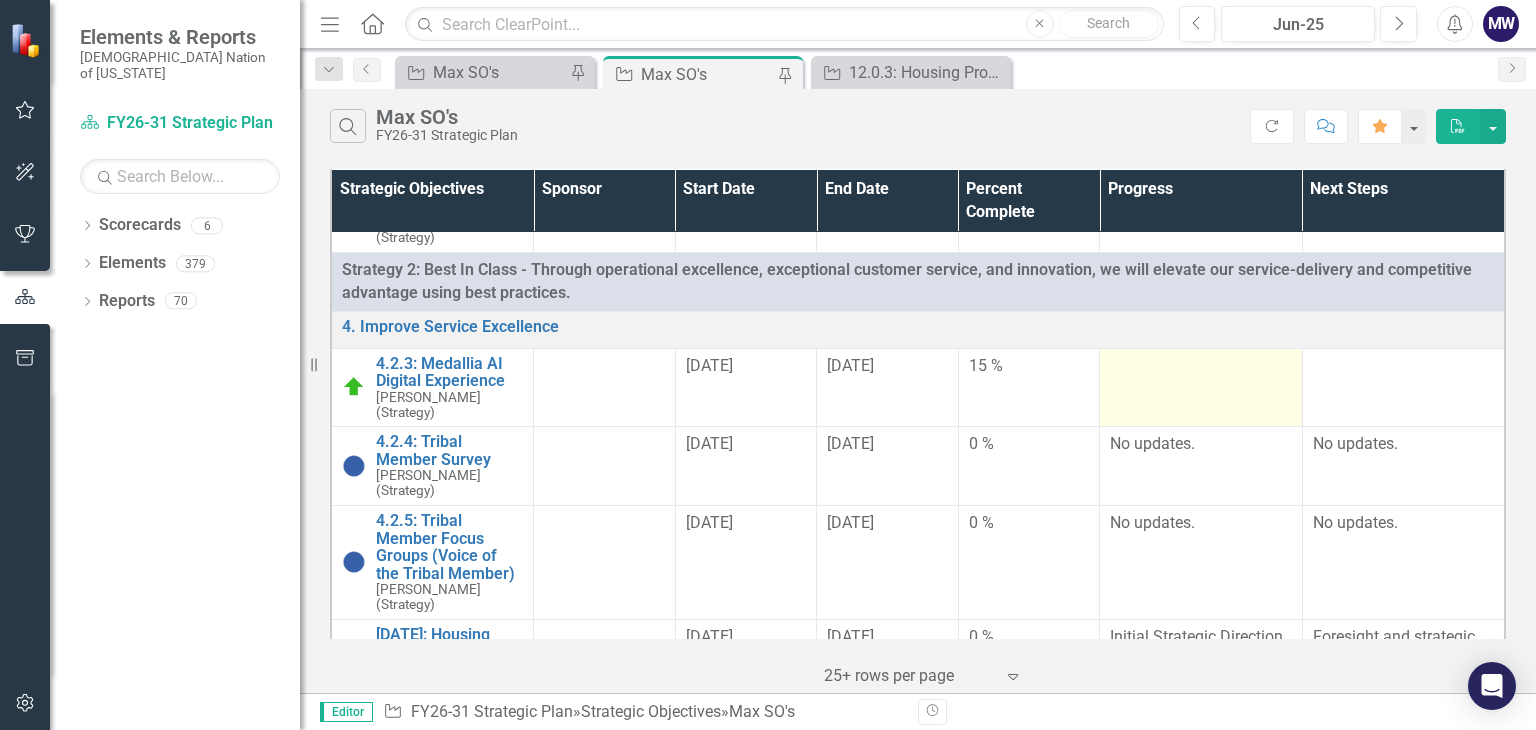 click at bounding box center [1201, 387] 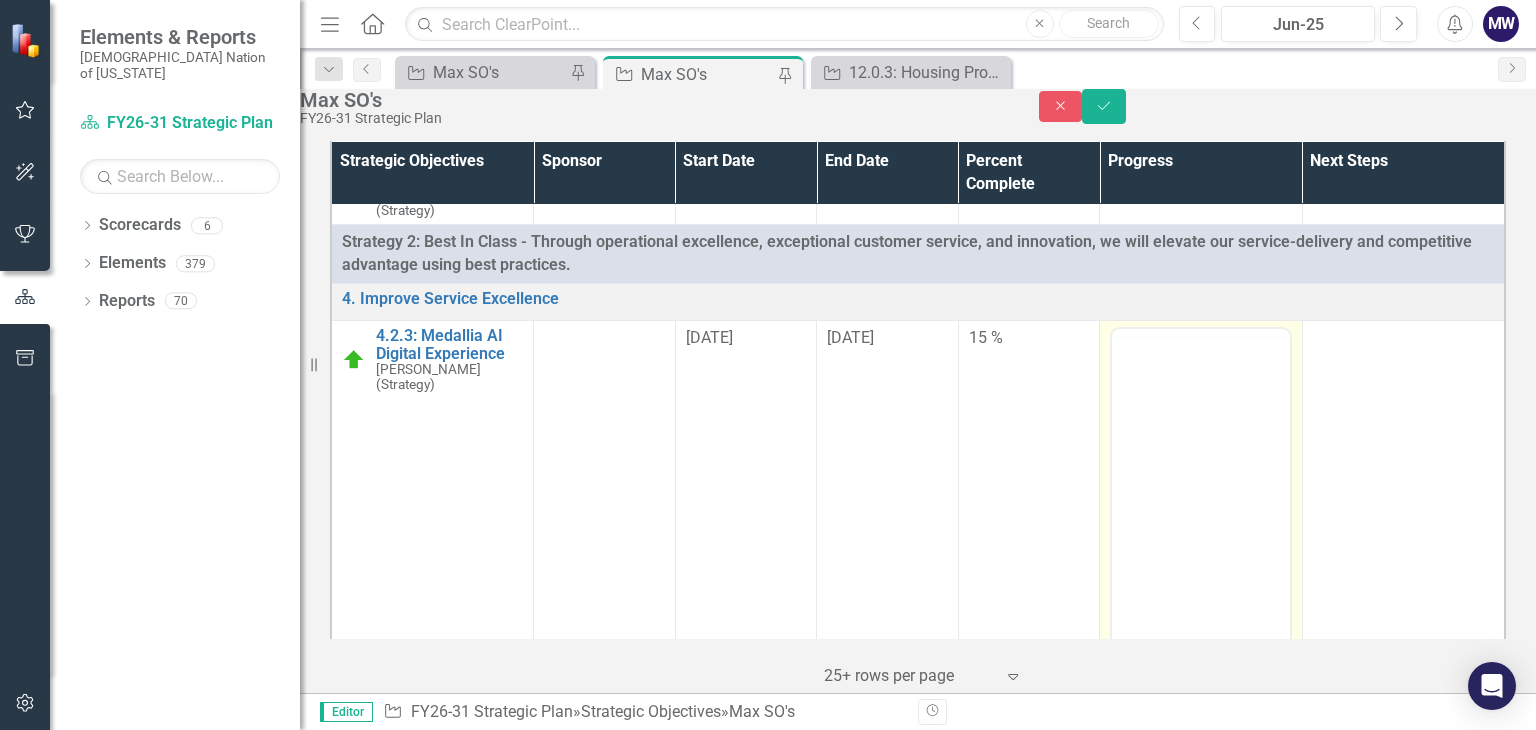 scroll, scrollTop: 0, scrollLeft: 0, axis: both 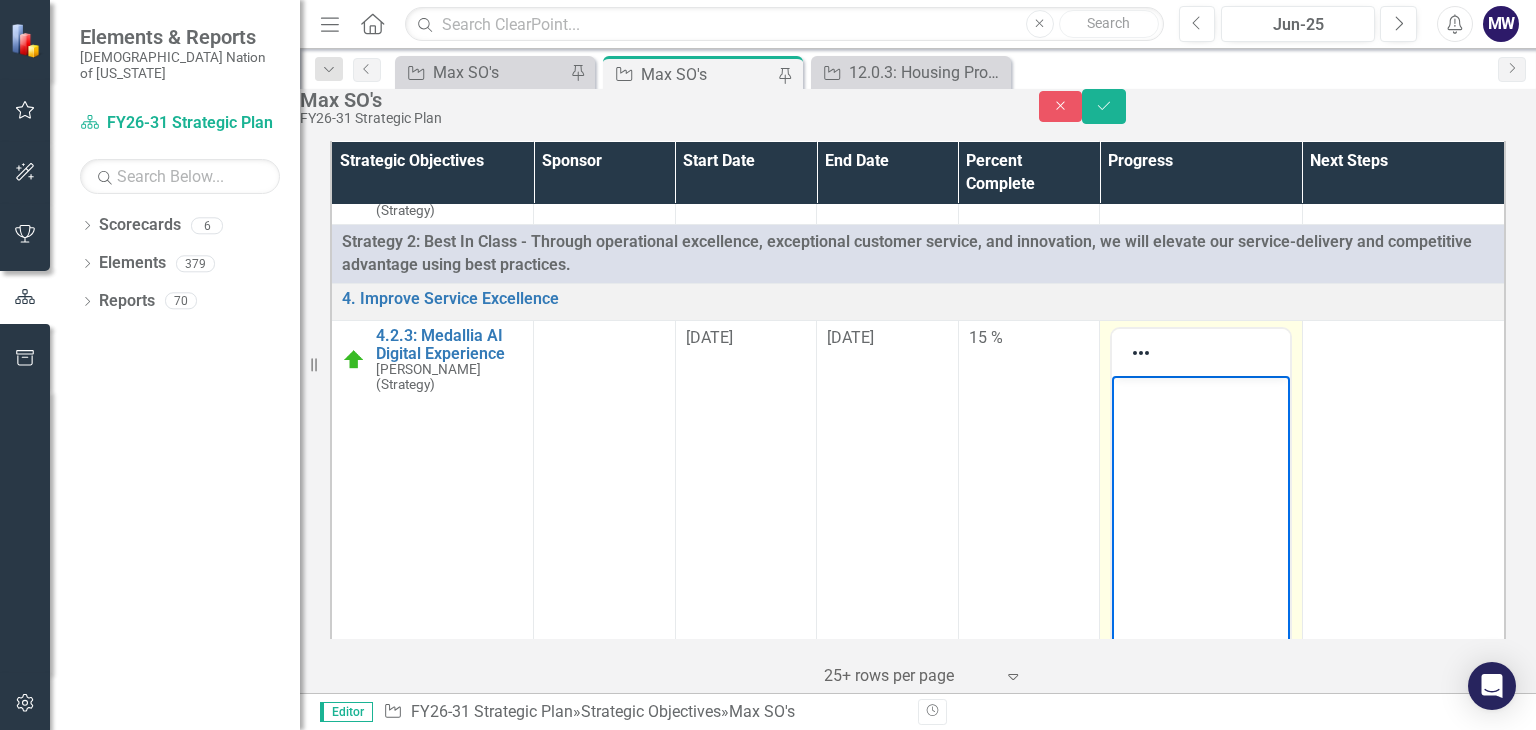 type 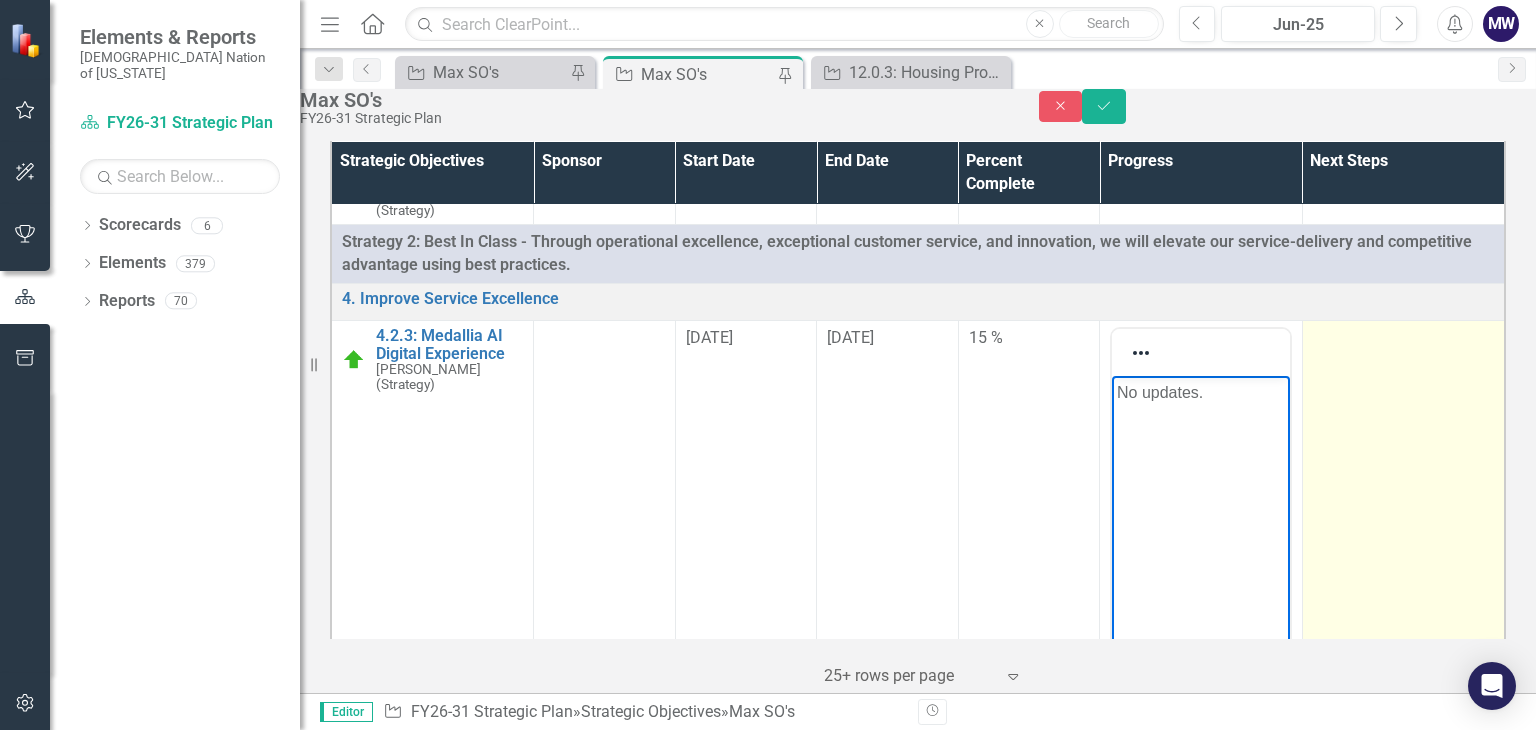 click at bounding box center (1403, 551) 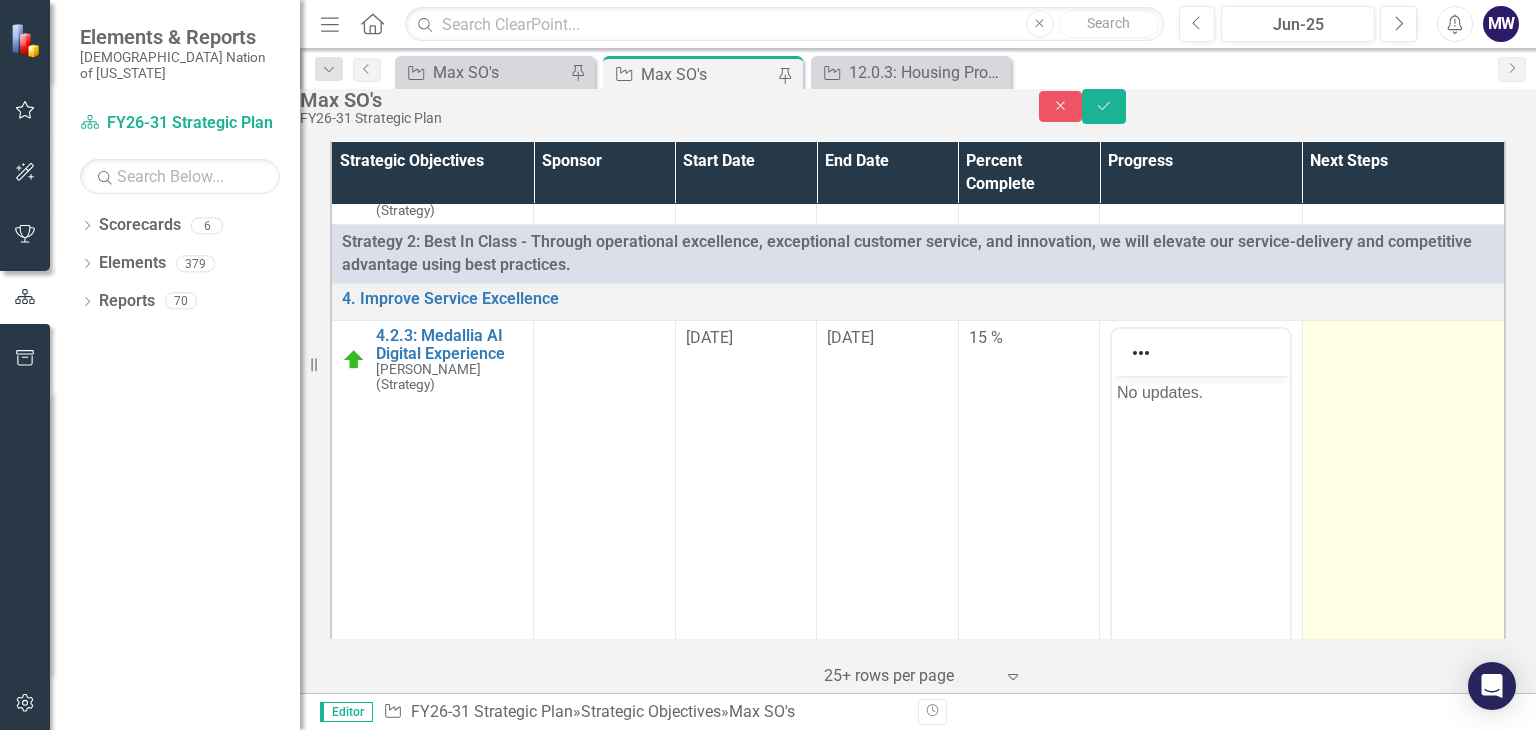 click at bounding box center [1403, 551] 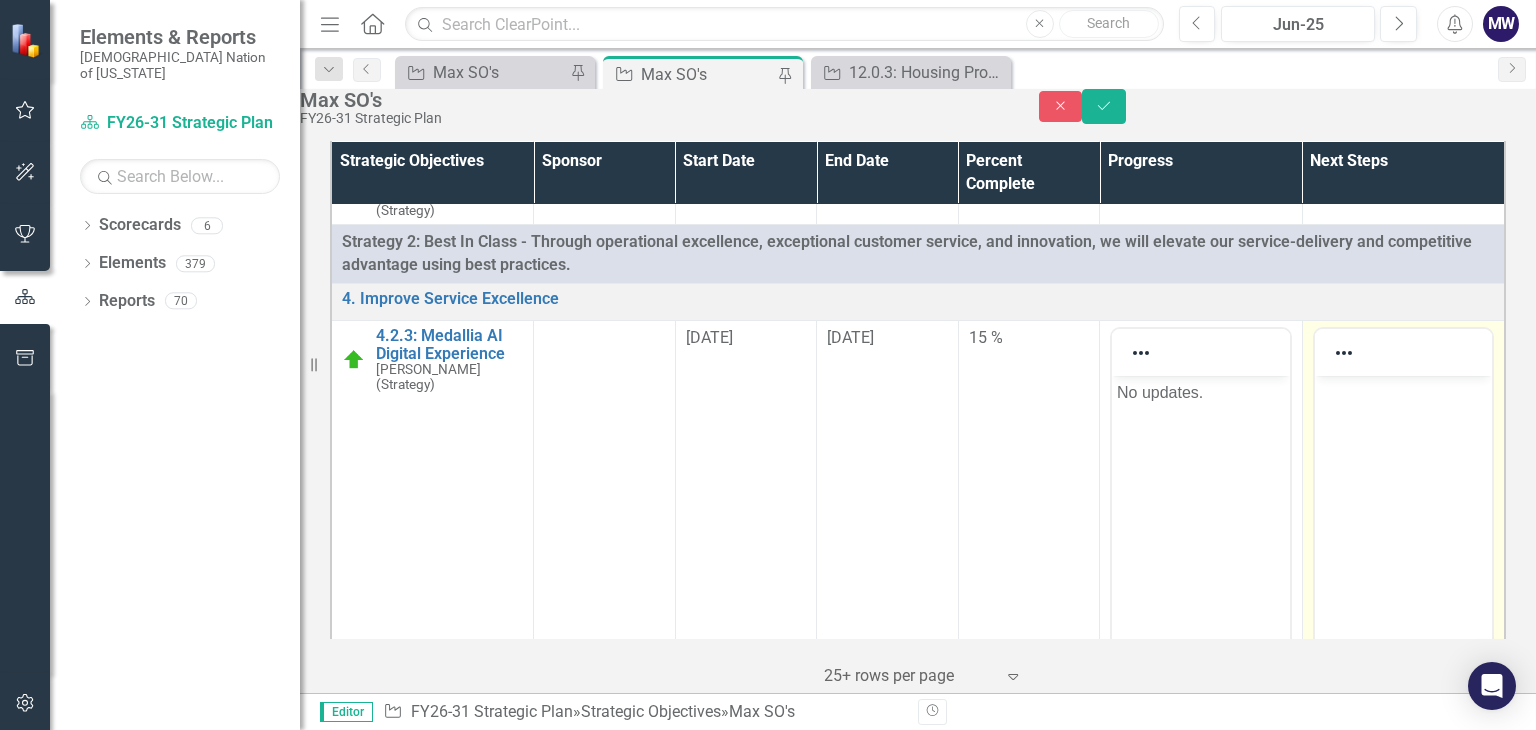 scroll, scrollTop: 0, scrollLeft: 0, axis: both 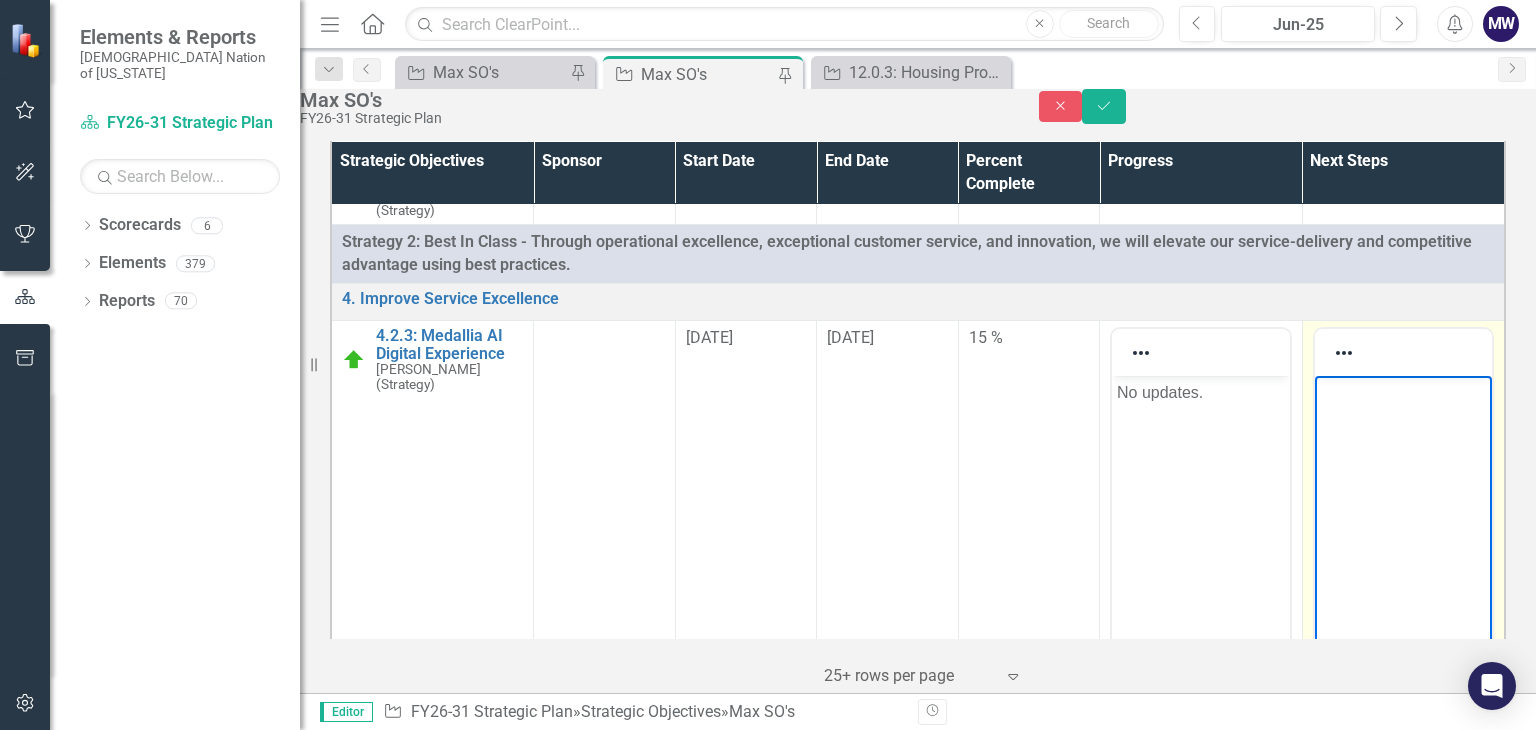 drag, startPoint x: 2674, startPoint y: 836, endPoint x: 1485, endPoint y: 380, distance: 1273.443 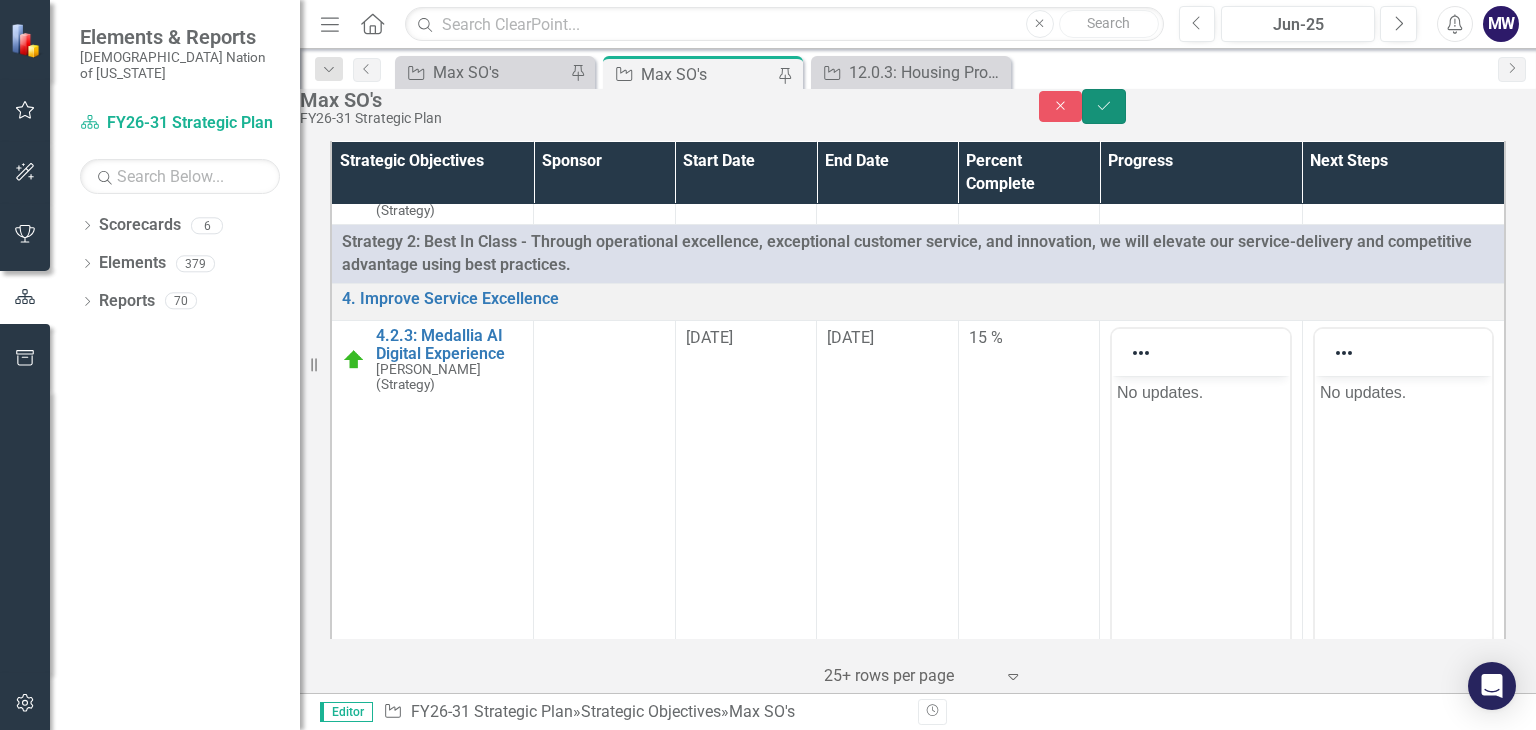 click on "Save" 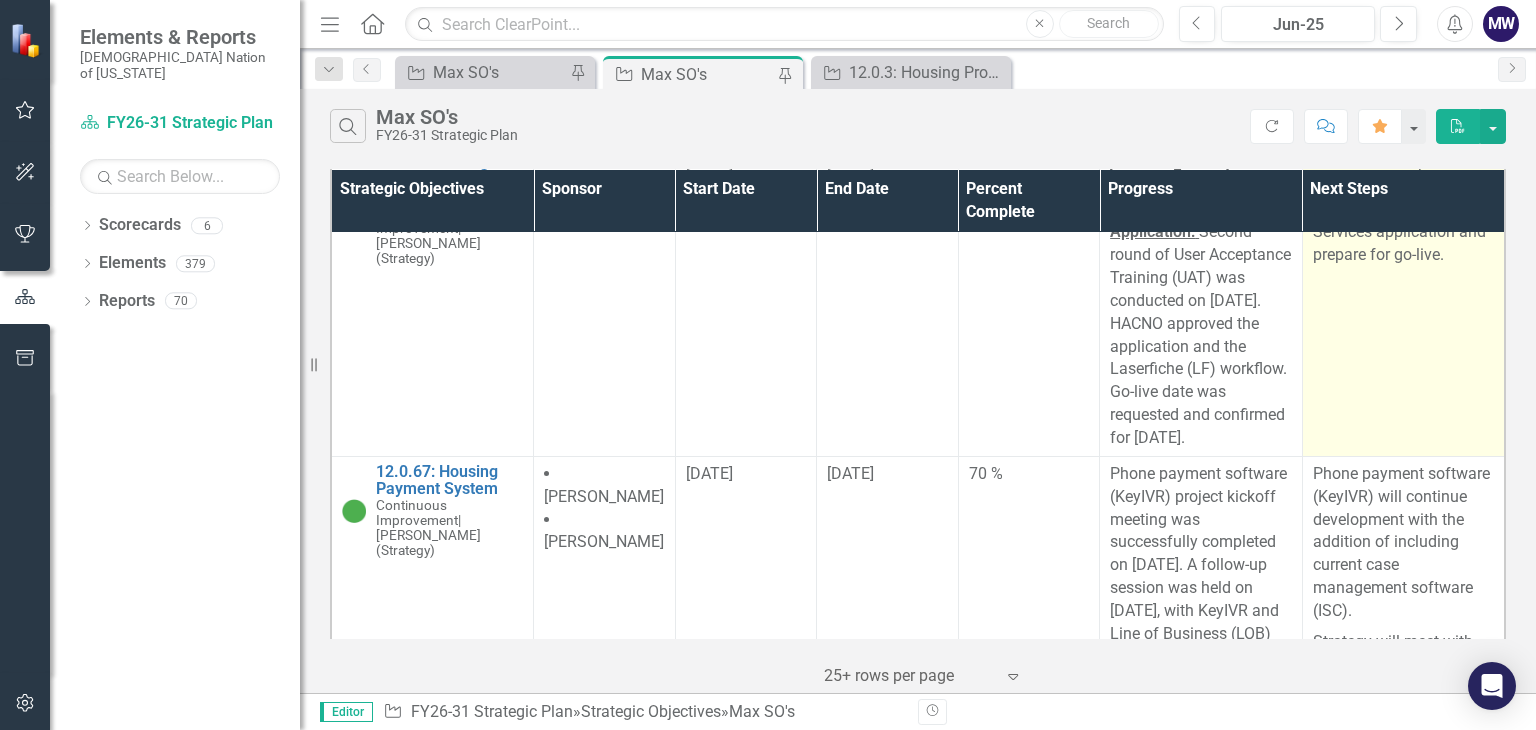 scroll, scrollTop: 0, scrollLeft: 0, axis: both 